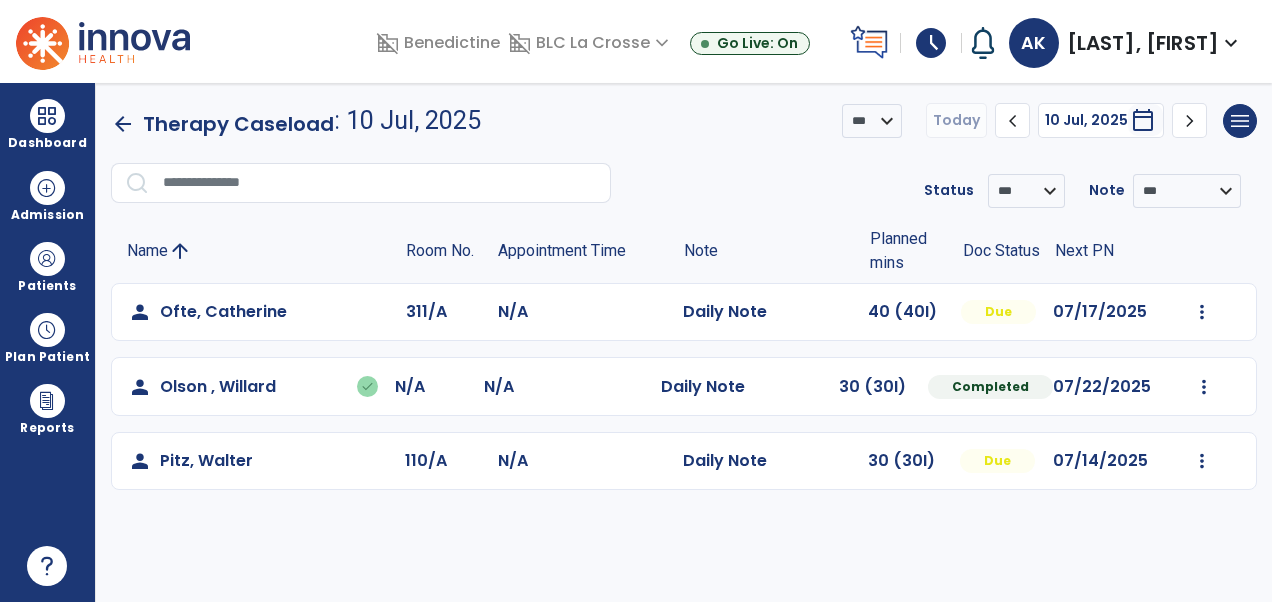 scroll, scrollTop: 0, scrollLeft: 0, axis: both 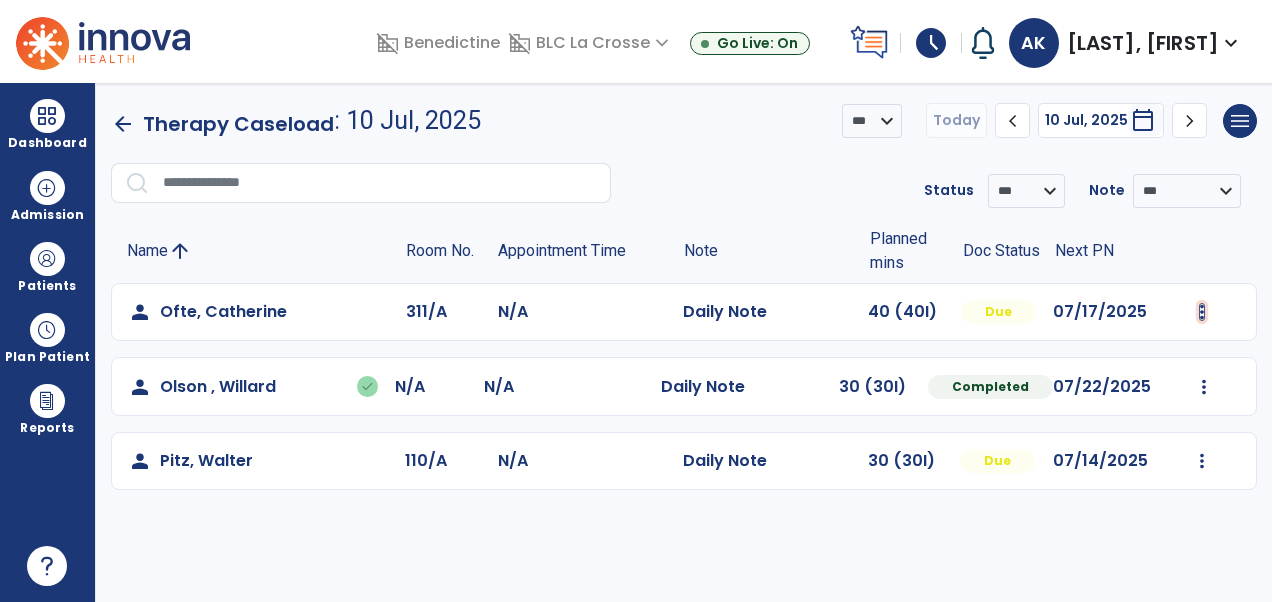 click at bounding box center [1202, 312] 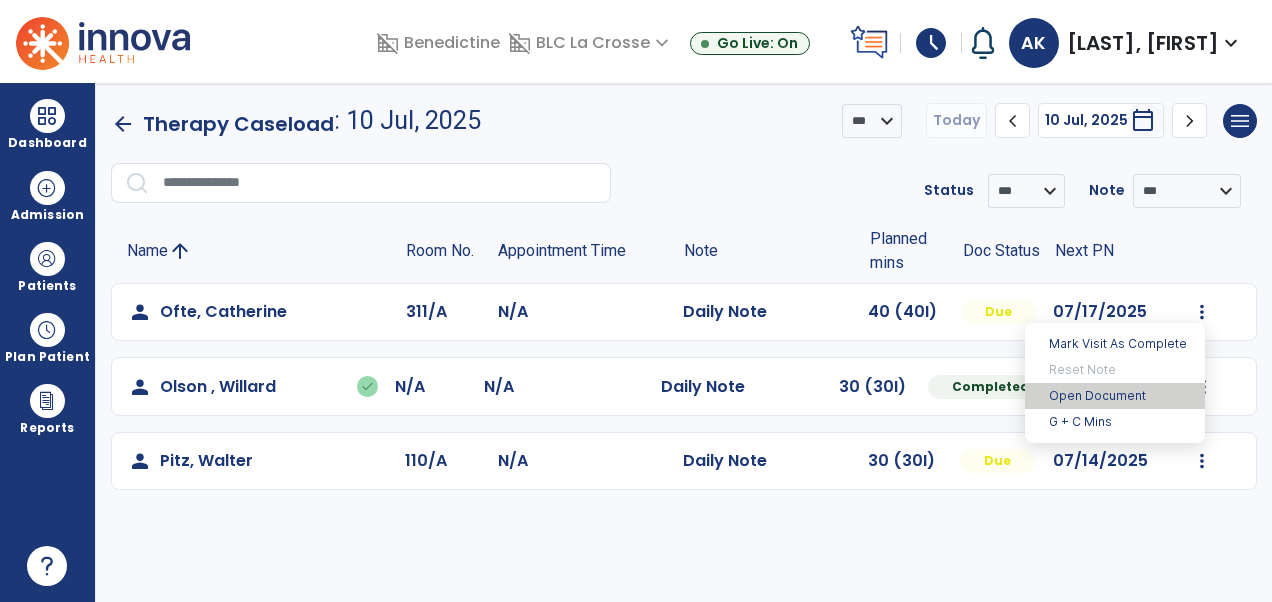 click on "Open Document" at bounding box center (1115, 396) 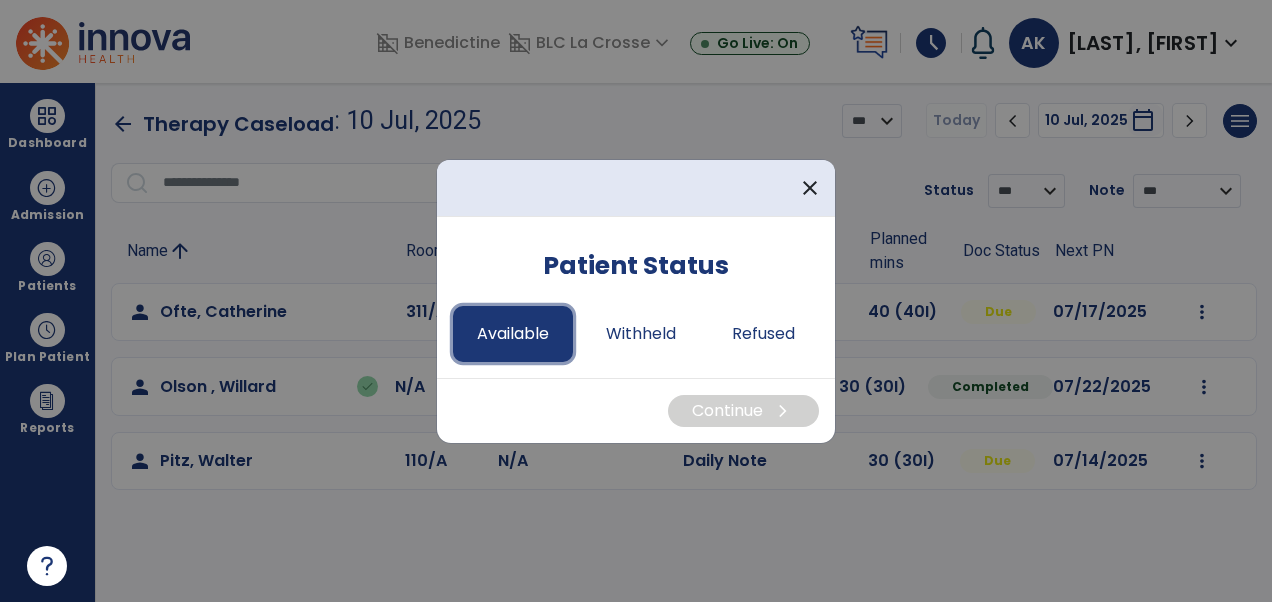 click on "Available" at bounding box center [513, 334] 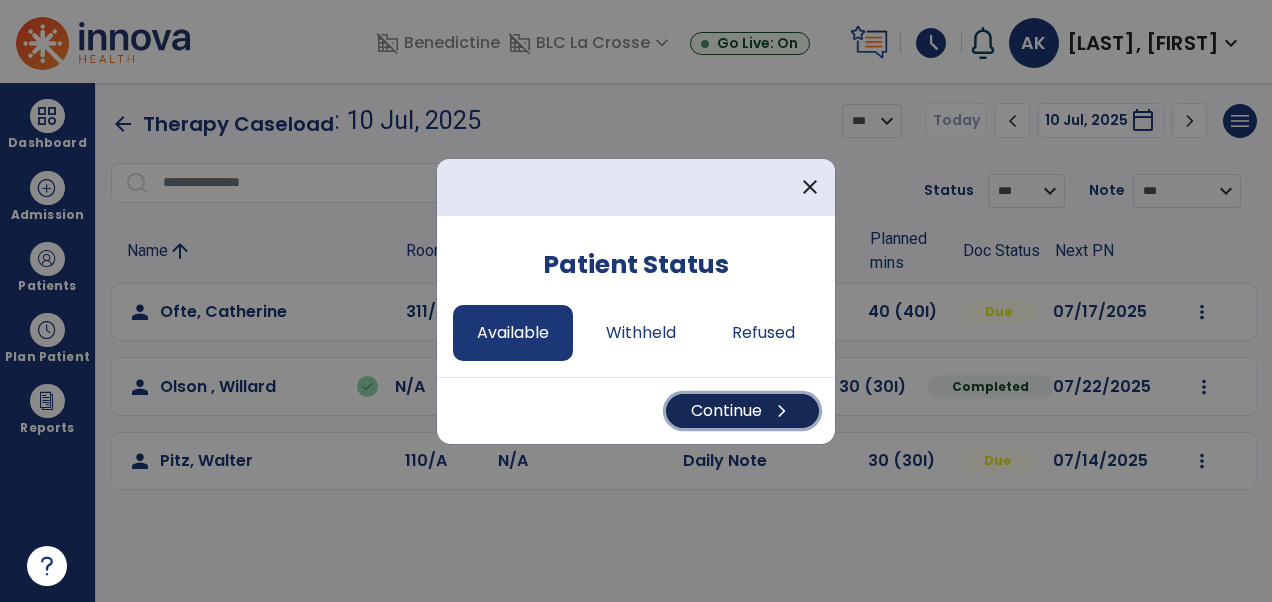 click on "Continue   chevron_right" at bounding box center (742, 411) 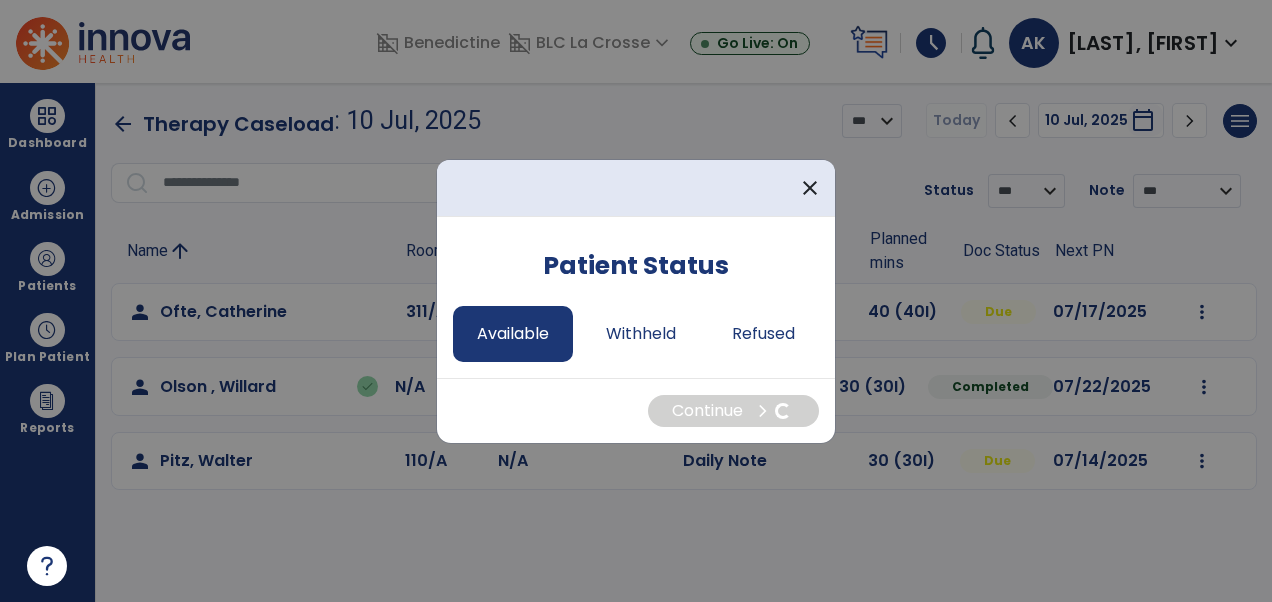 select on "*" 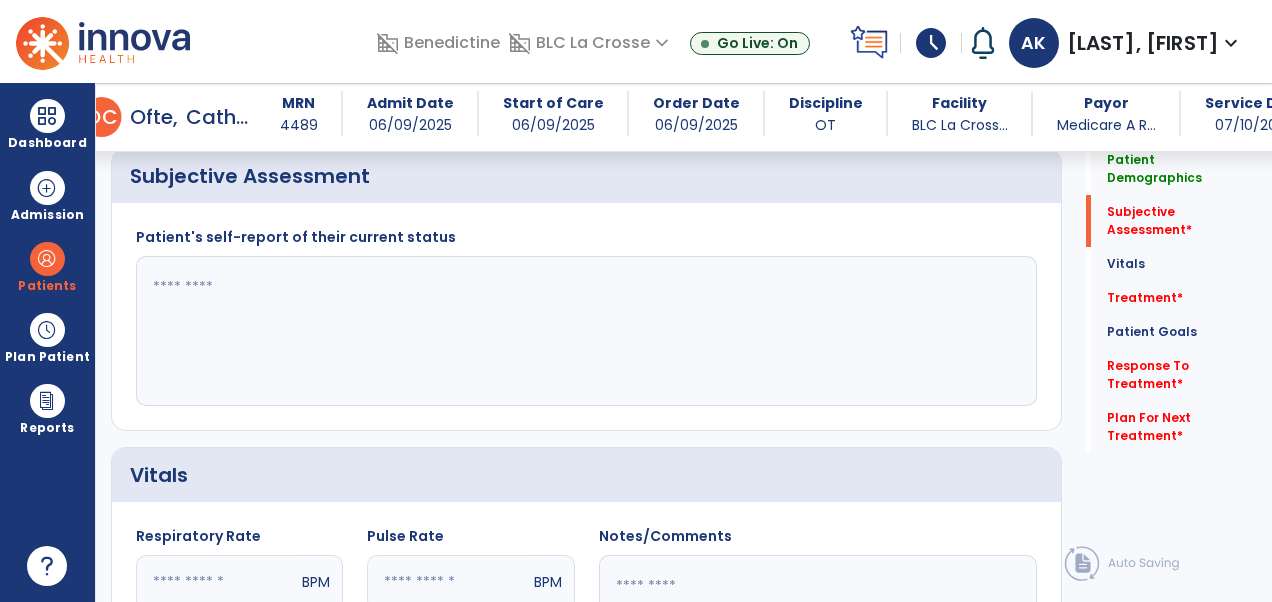 scroll, scrollTop: 422, scrollLeft: 0, axis: vertical 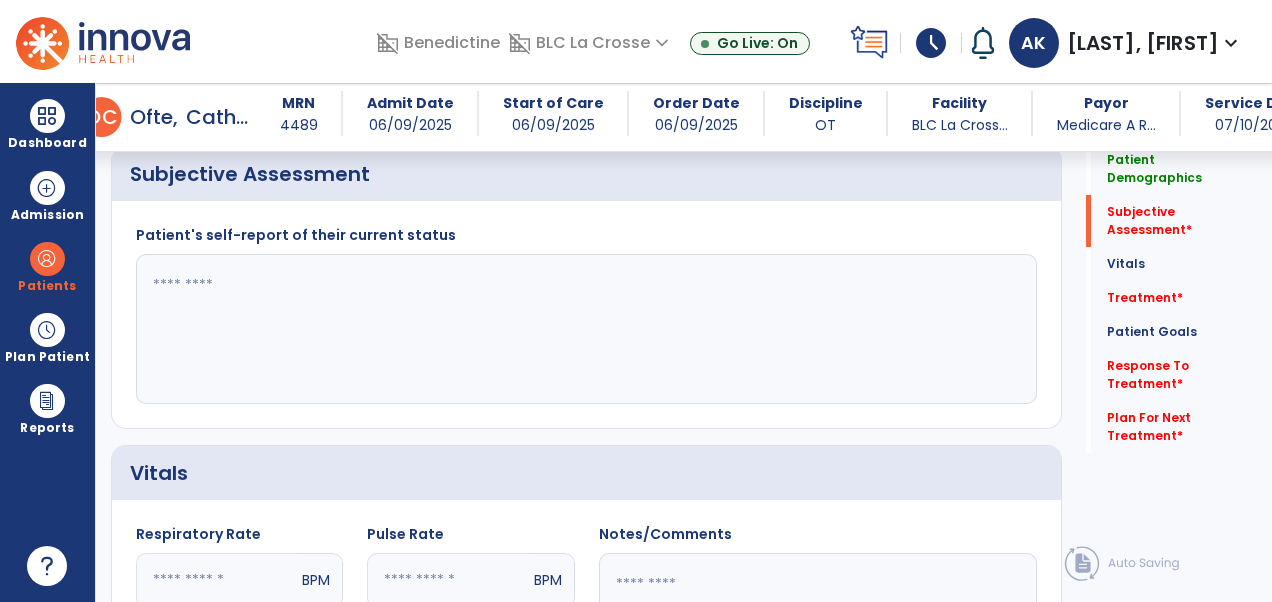 click 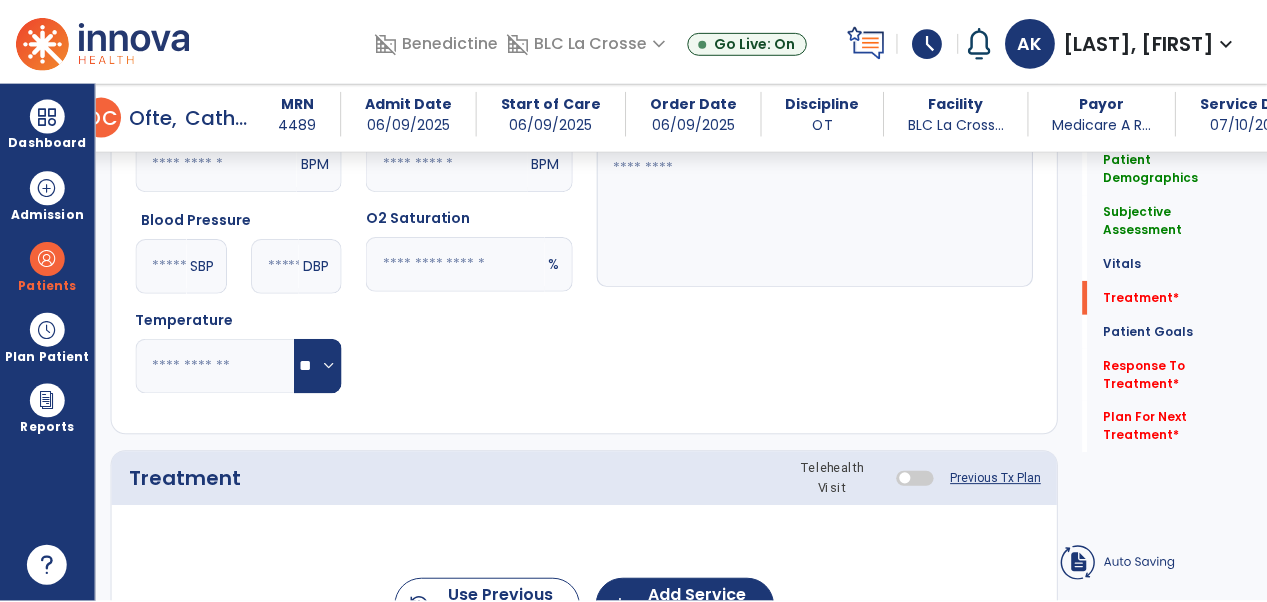 scroll, scrollTop: 1053, scrollLeft: 0, axis: vertical 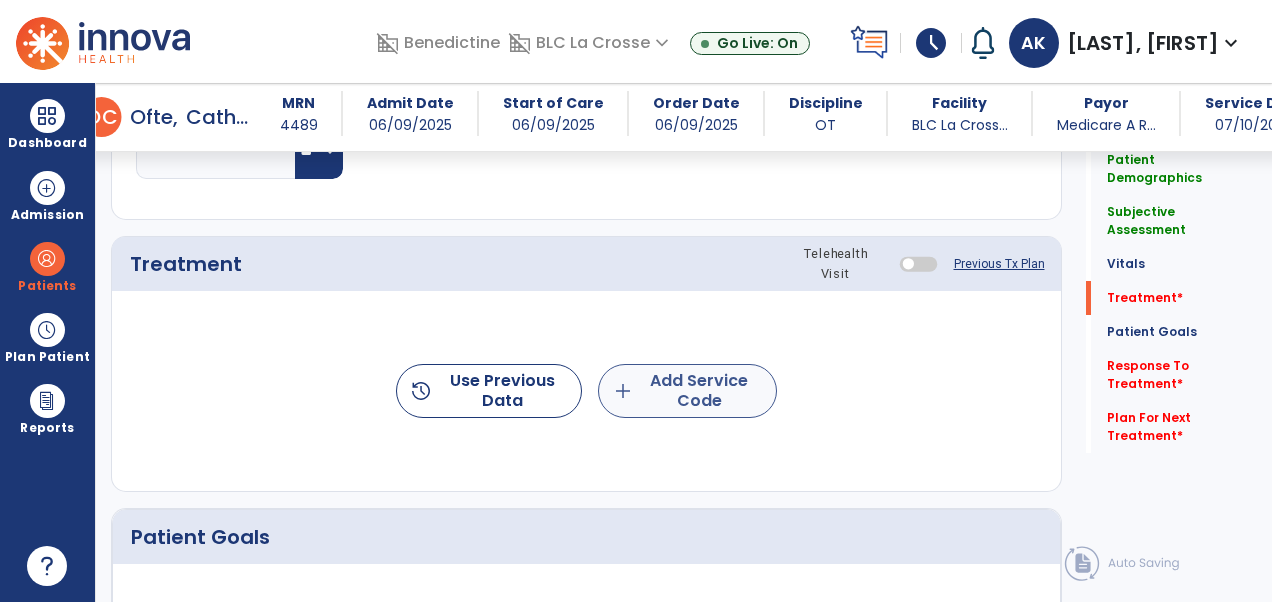 type on "**********" 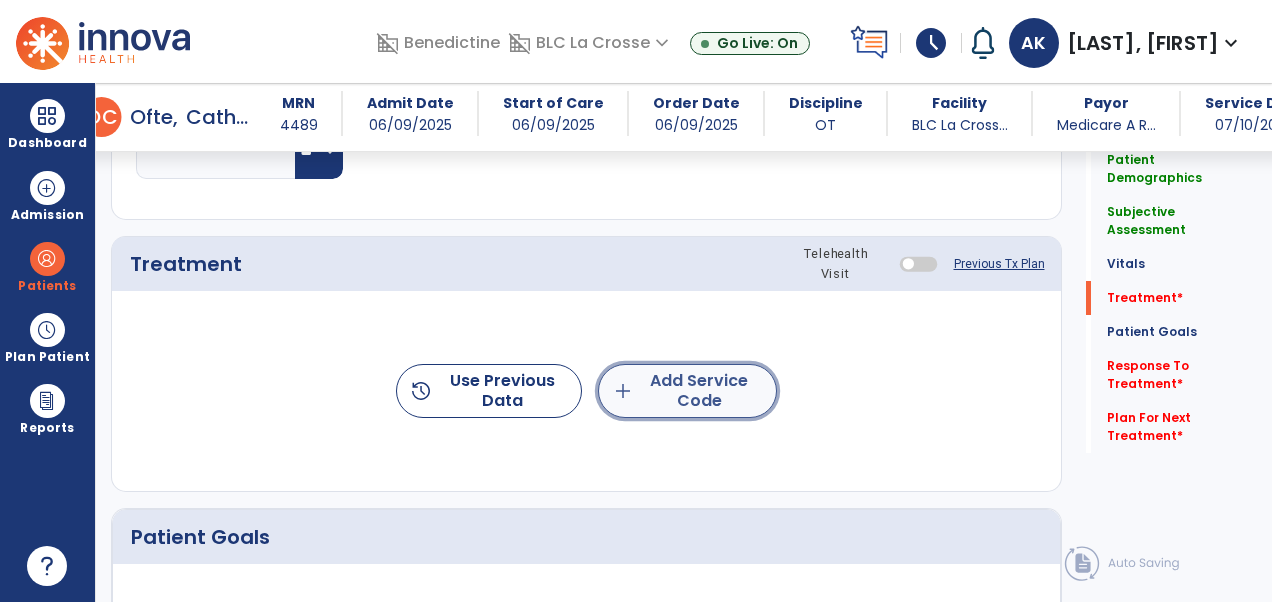 click on "add  Add Service Code" 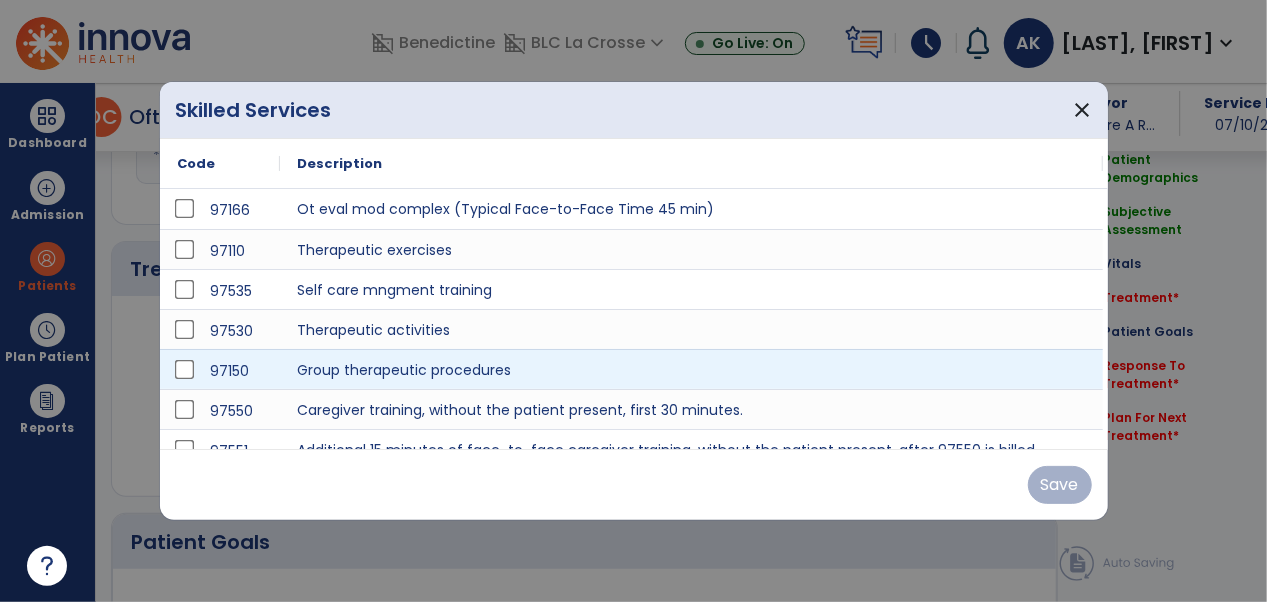 scroll, scrollTop: 1053, scrollLeft: 0, axis: vertical 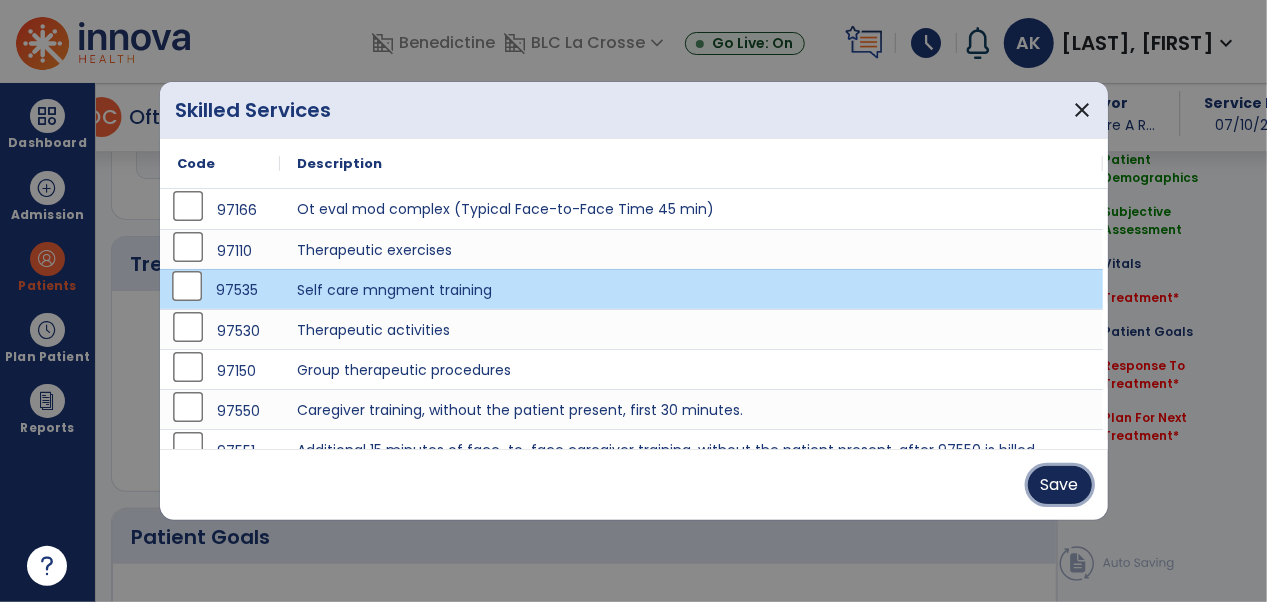 click on "Save" at bounding box center [1060, 485] 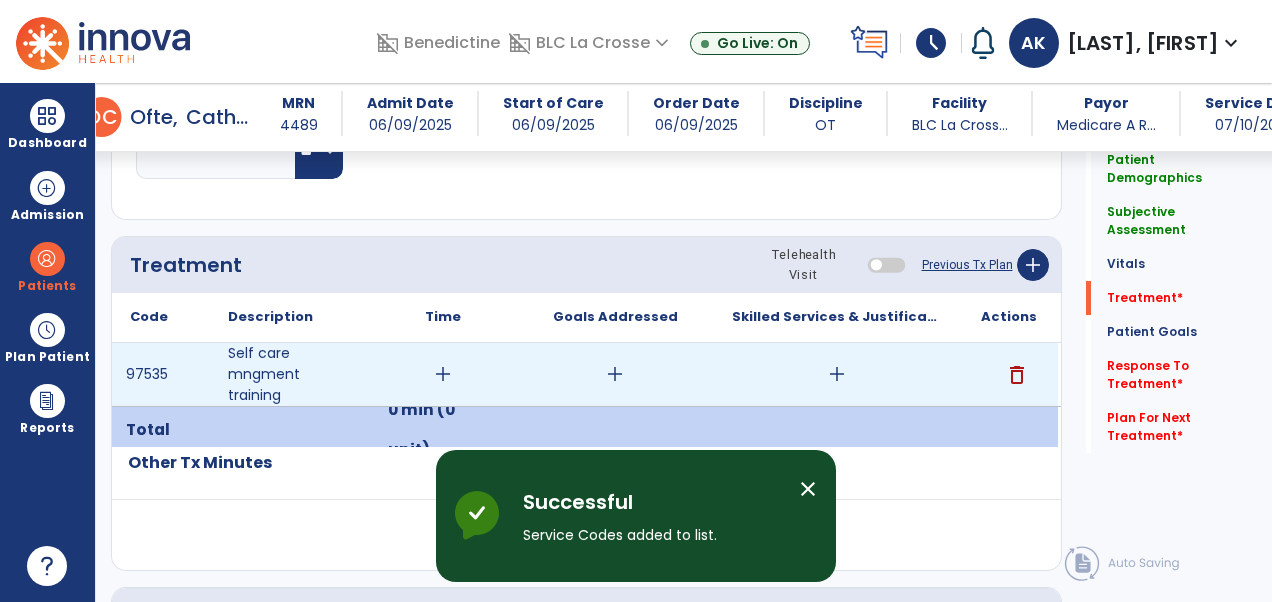 click on "add" at bounding box center (837, 374) 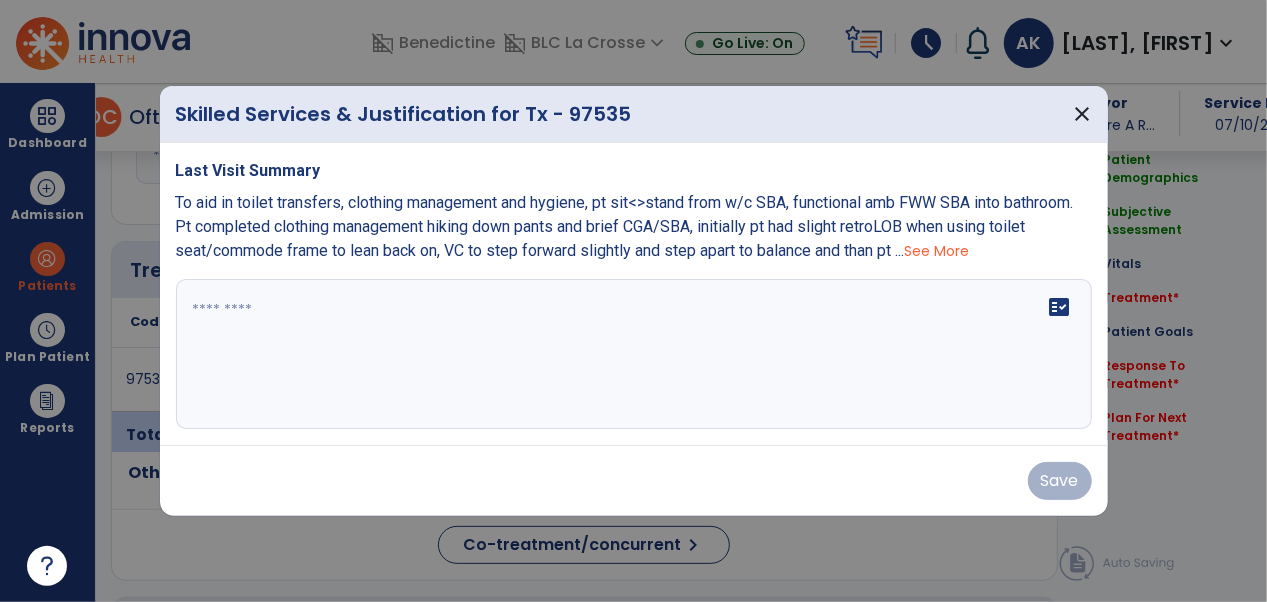 scroll, scrollTop: 1053, scrollLeft: 0, axis: vertical 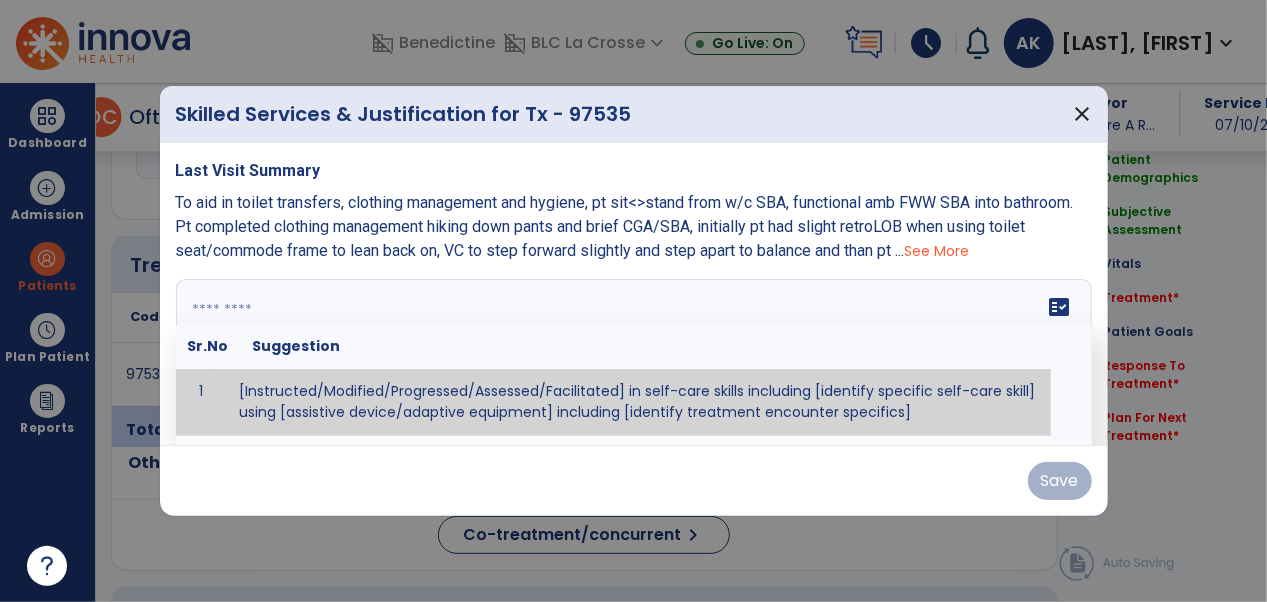 click on "fact_check  Sr.No Suggestion 1 [Instructed/Modified/Progressed/Assessed/Facilitated] in self-care skills including [identify specific self-care skill] using [assistive device/adaptive equipment] including [identify treatment encounter specifics]" at bounding box center [634, 354] 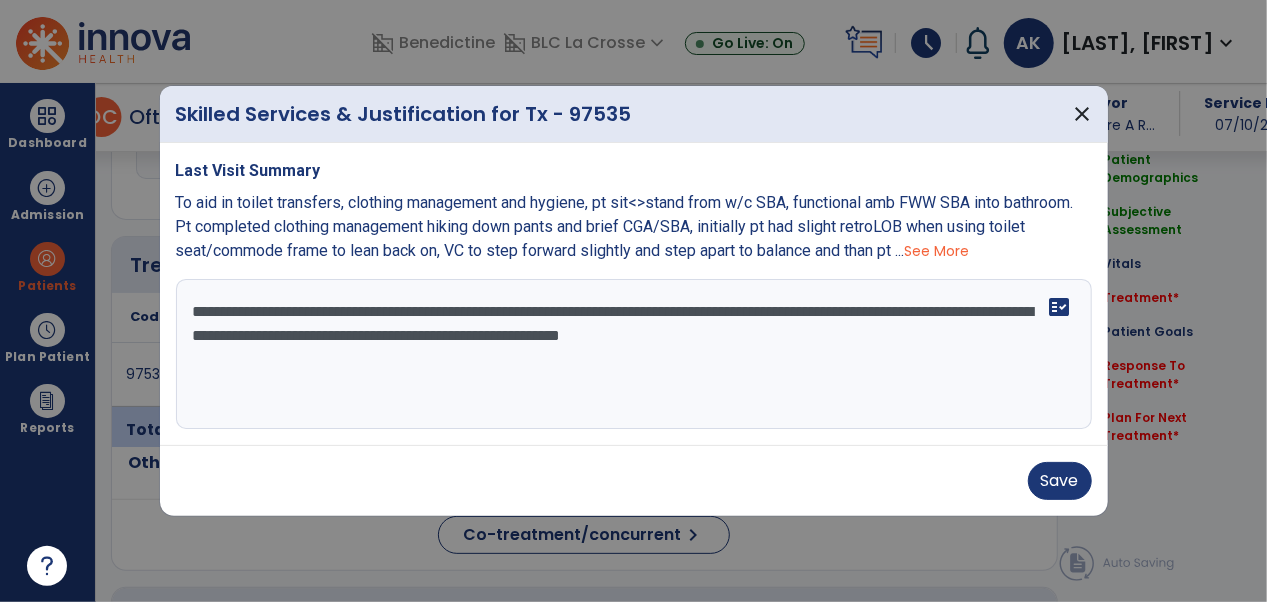 click on "**********" at bounding box center [634, 354] 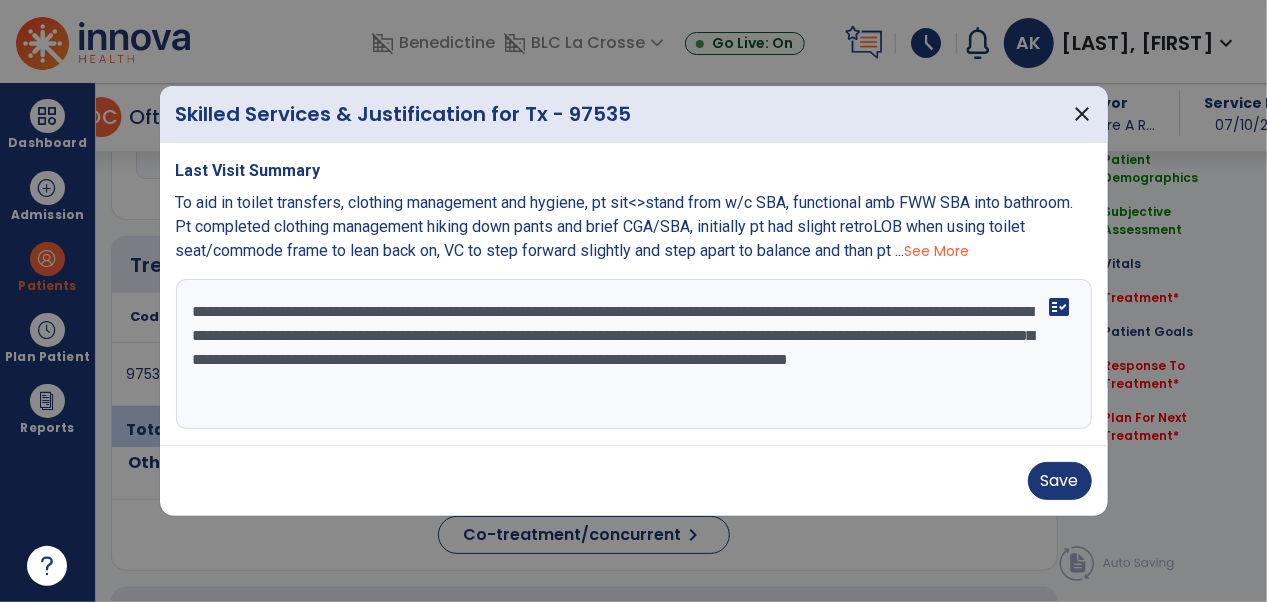 click on "**********" at bounding box center [634, 354] 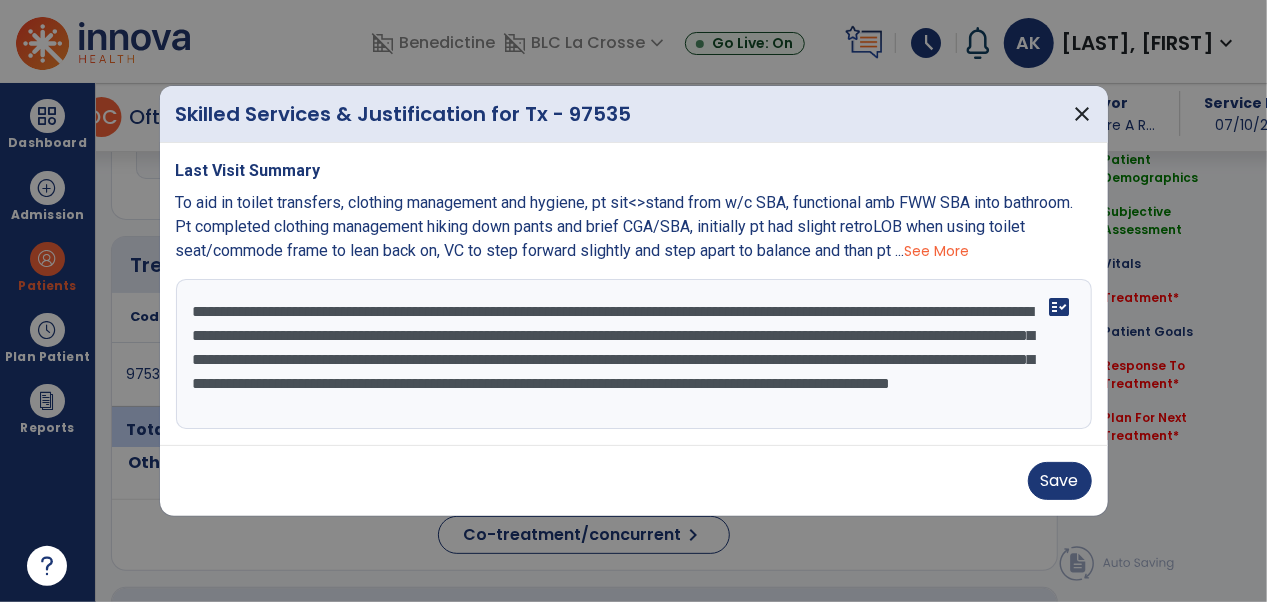 scroll, scrollTop: 14, scrollLeft: 0, axis: vertical 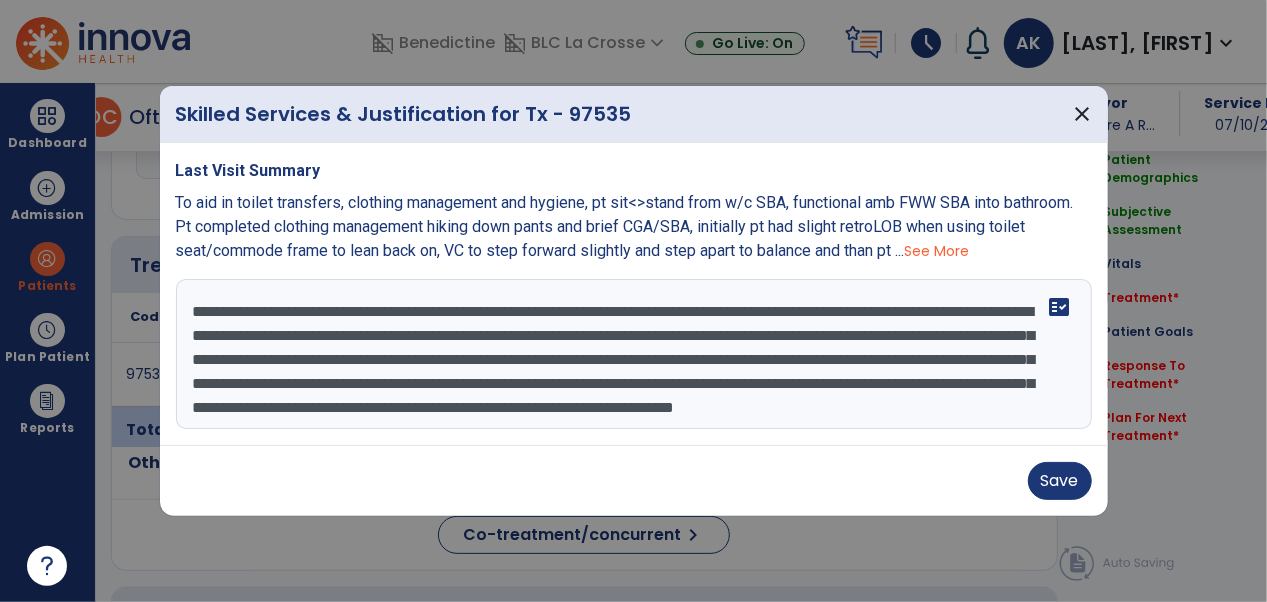 click on "**********" at bounding box center [634, 354] 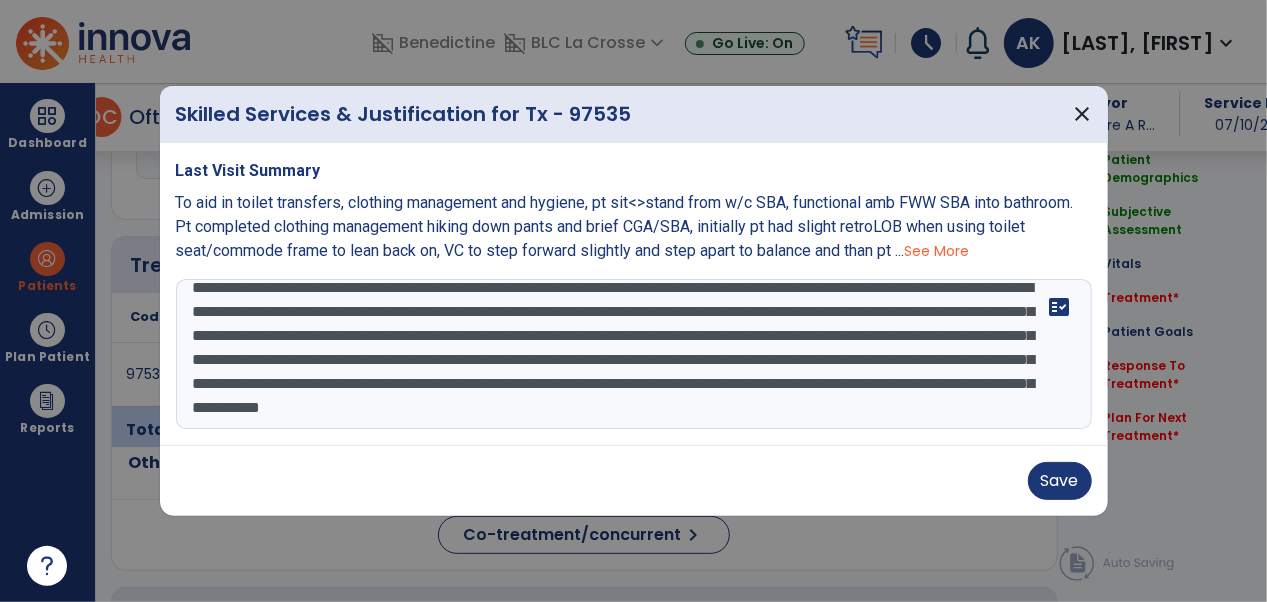 click on "**********" at bounding box center [634, 354] 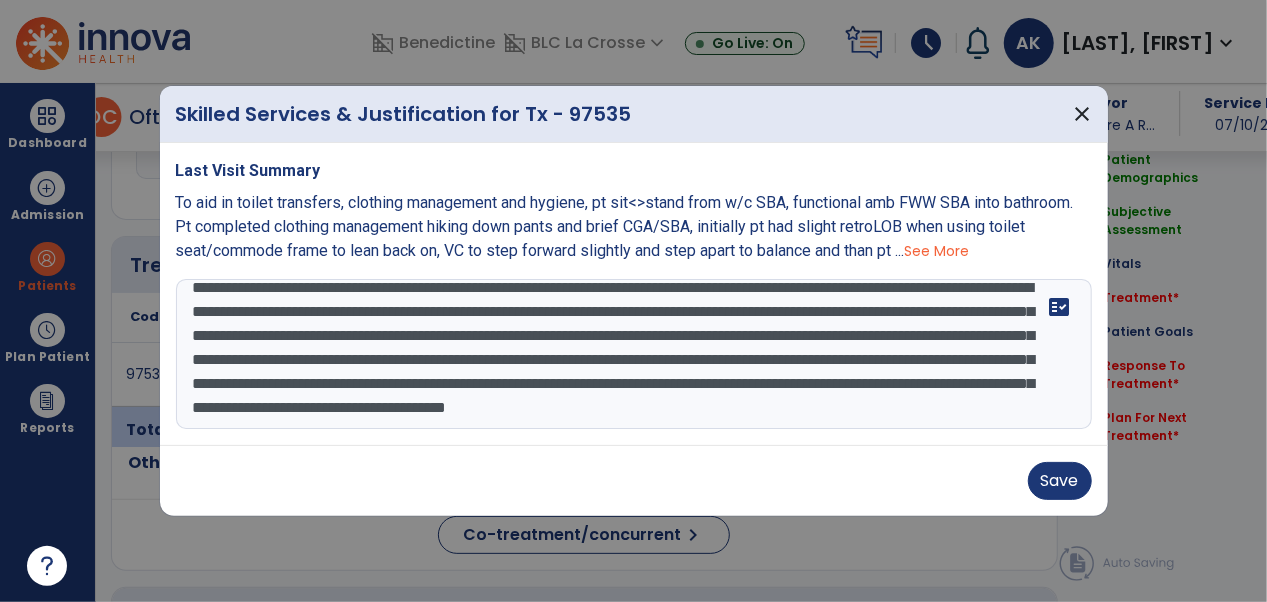 scroll, scrollTop: 62, scrollLeft: 0, axis: vertical 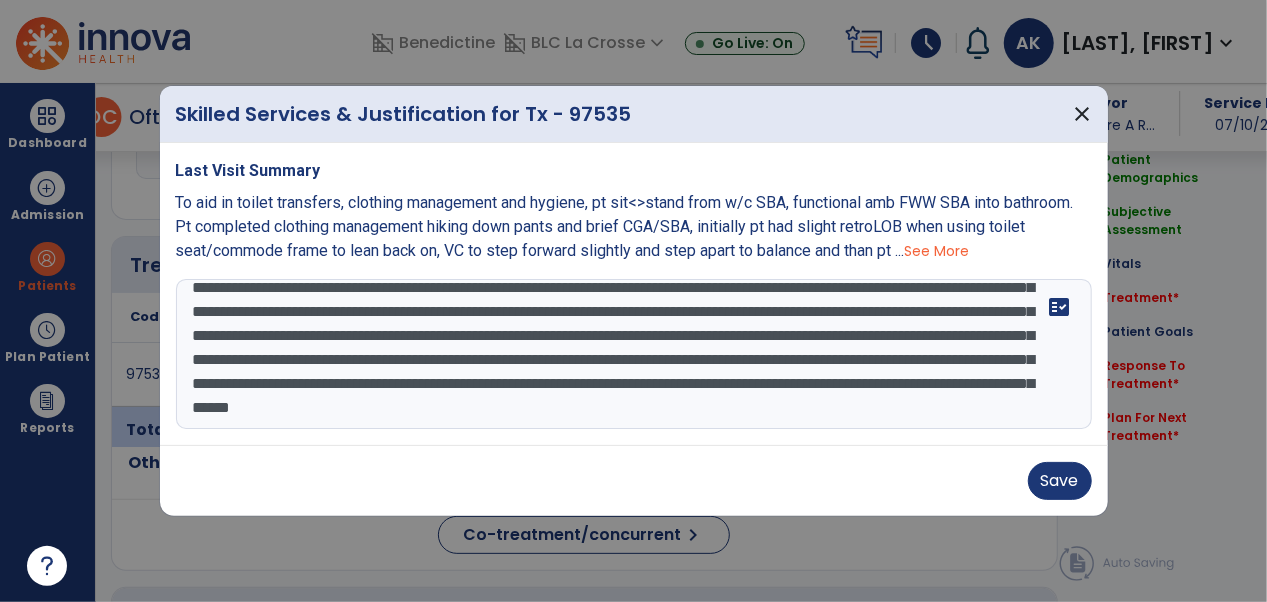click on "**********" at bounding box center [634, 354] 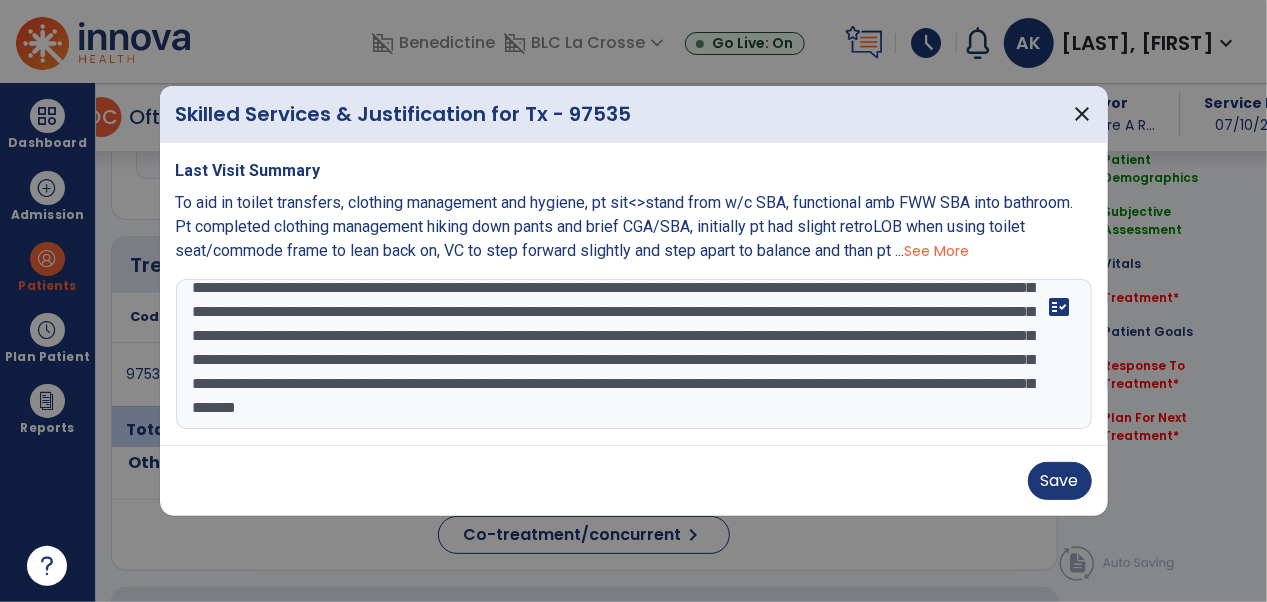 click on "**********" at bounding box center (634, 354) 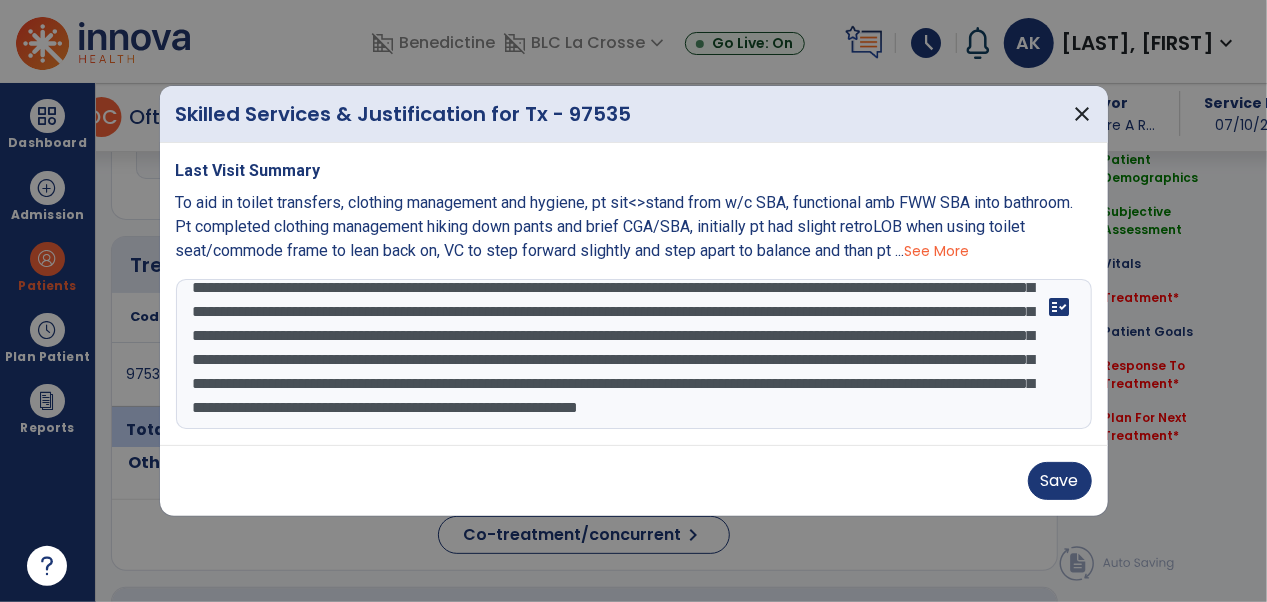 scroll, scrollTop: 134, scrollLeft: 0, axis: vertical 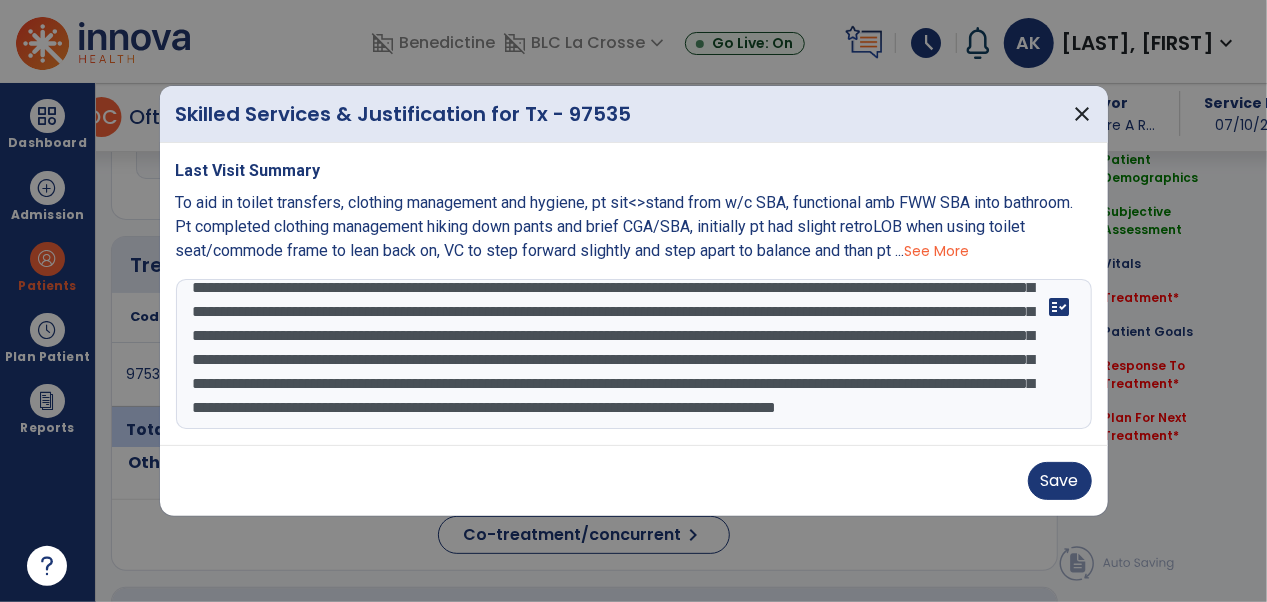 click at bounding box center [634, 354] 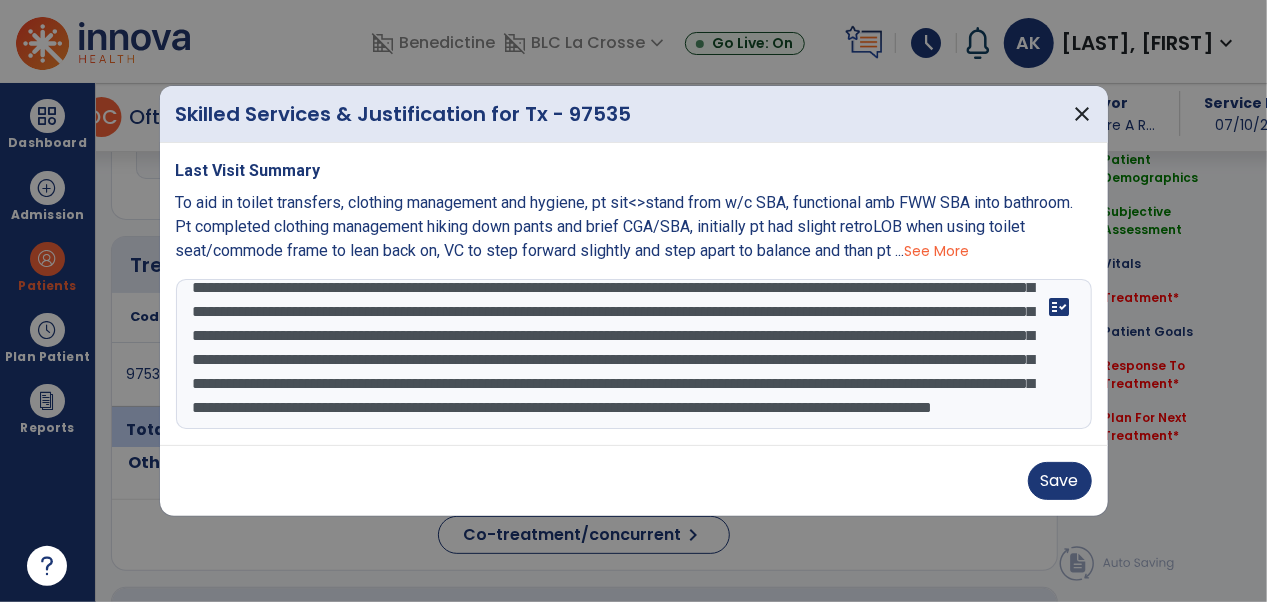 scroll, scrollTop: 182, scrollLeft: 0, axis: vertical 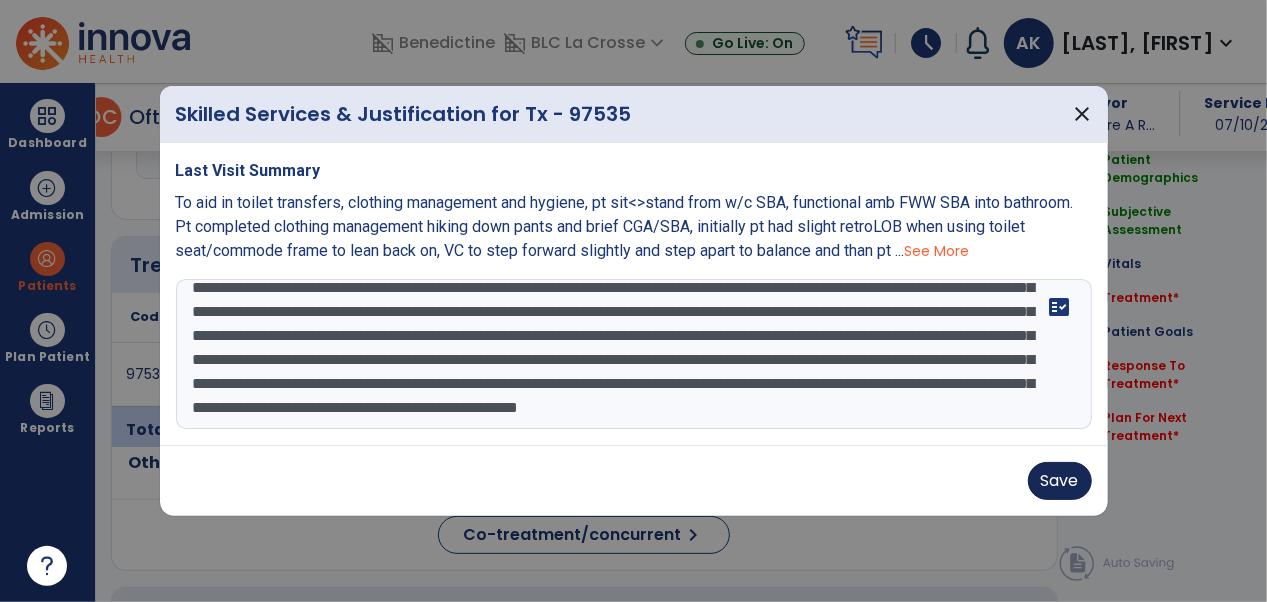 type on "**********" 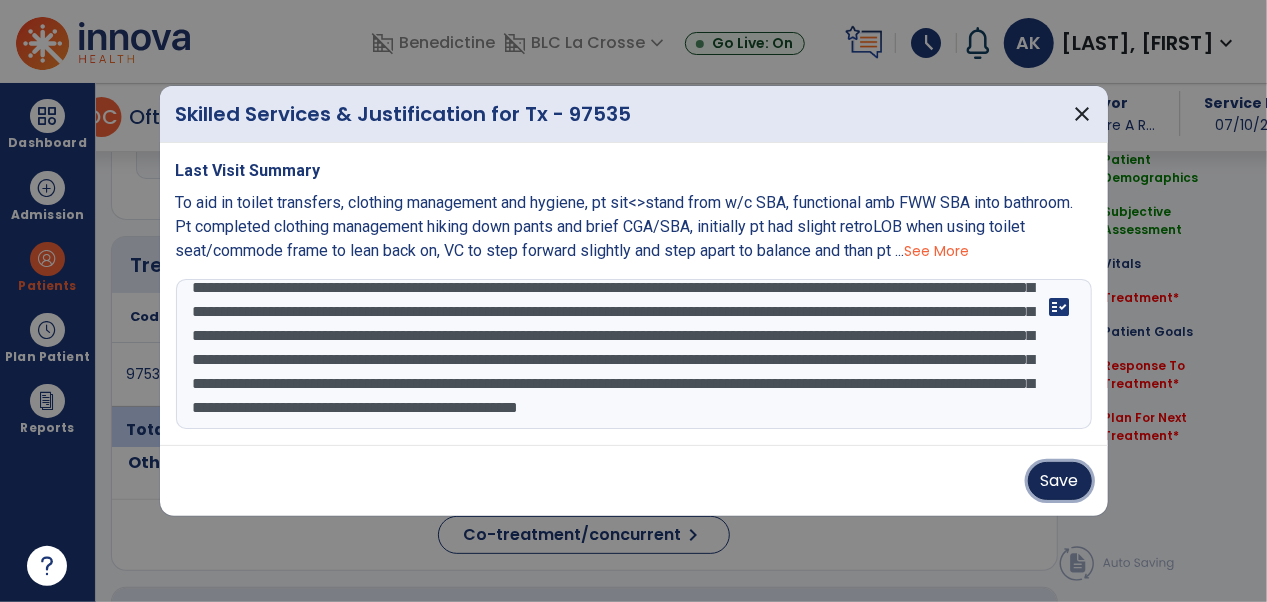 click on "Save" at bounding box center [1060, 481] 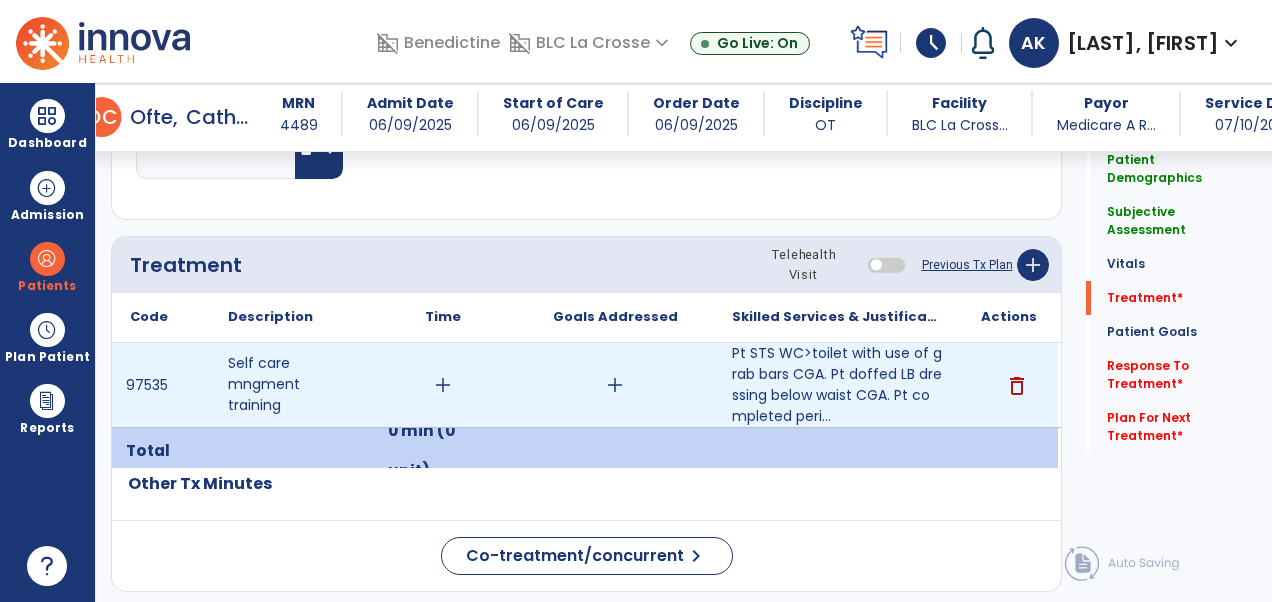 click on "add" at bounding box center [443, 385] 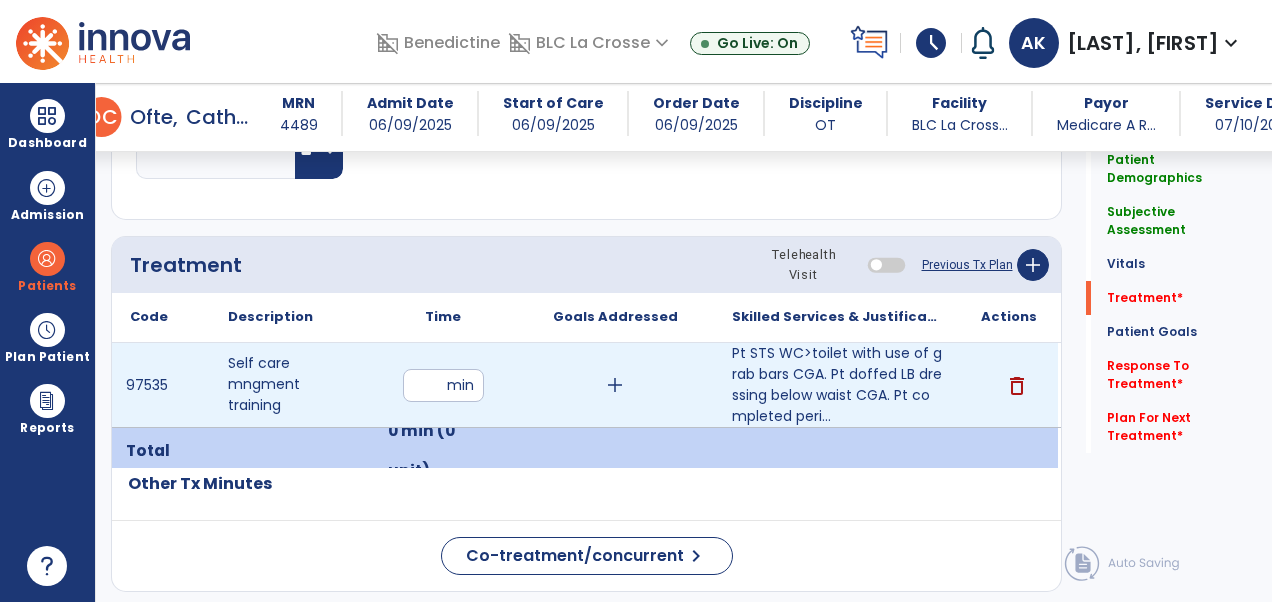 type on "**" 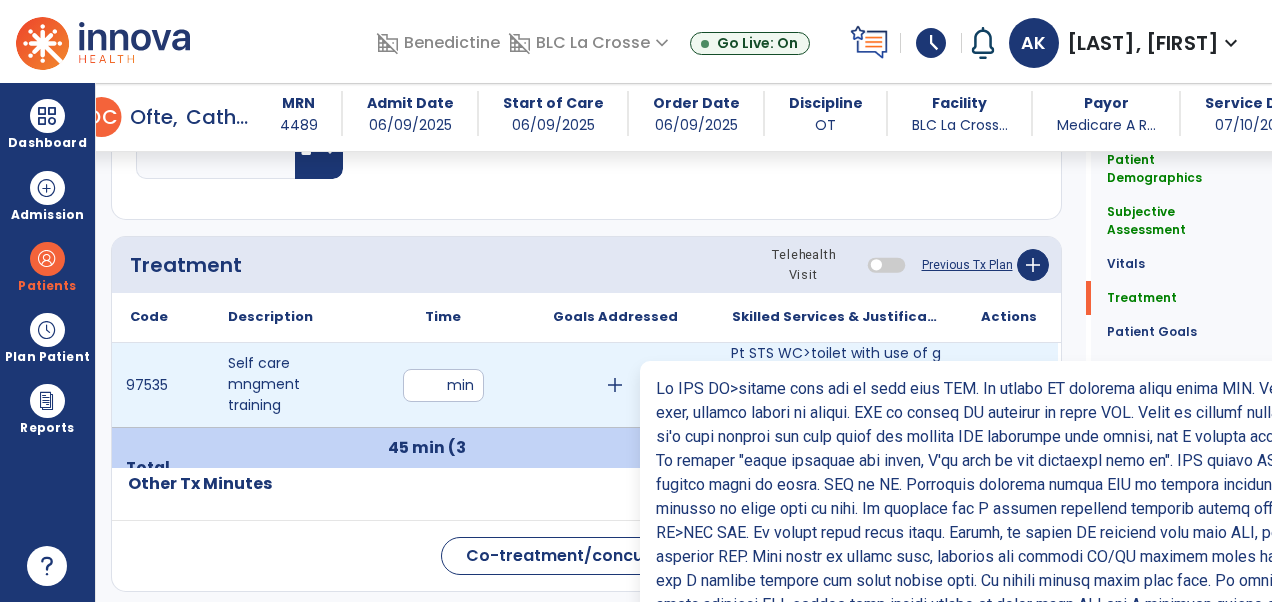 click on "Pt STS WC>toilet with use of grab bars CGA. Pt doffed LB dressing below waist CGA. Pt completed peri..." at bounding box center (837, 385) 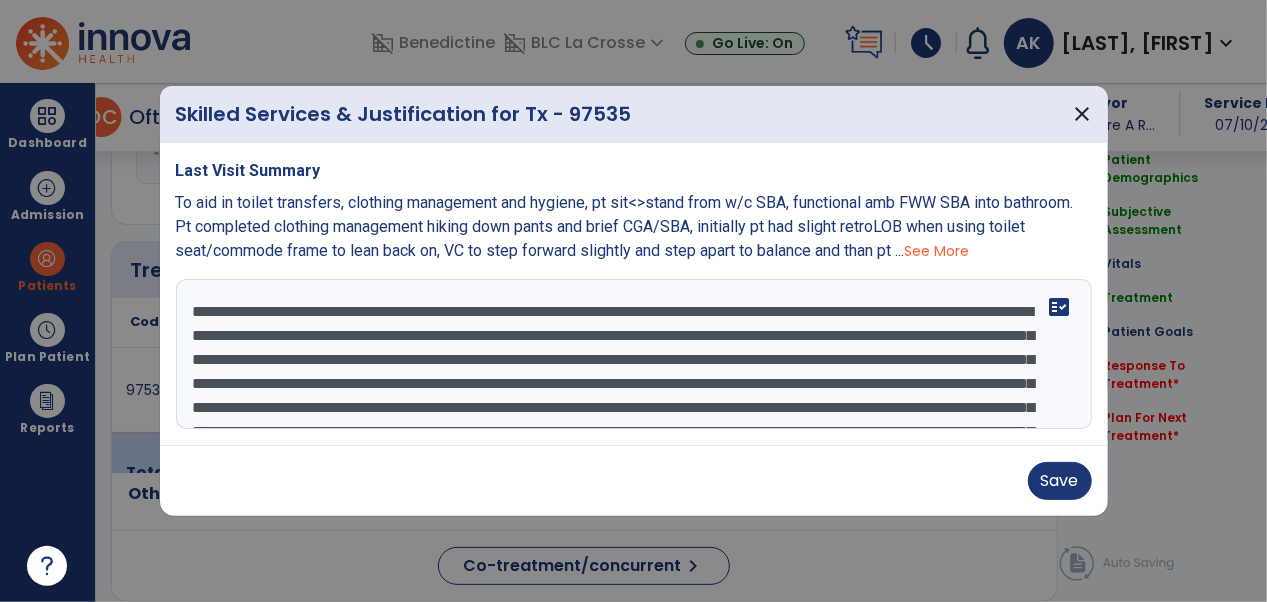scroll, scrollTop: 1053, scrollLeft: 0, axis: vertical 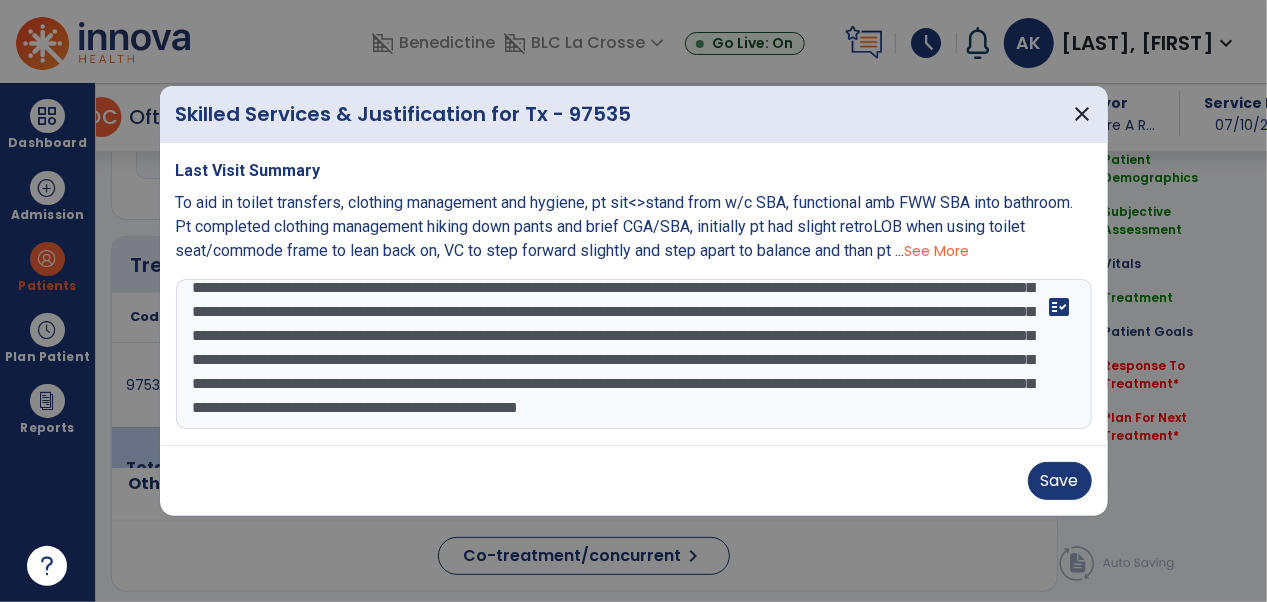click at bounding box center [634, 354] 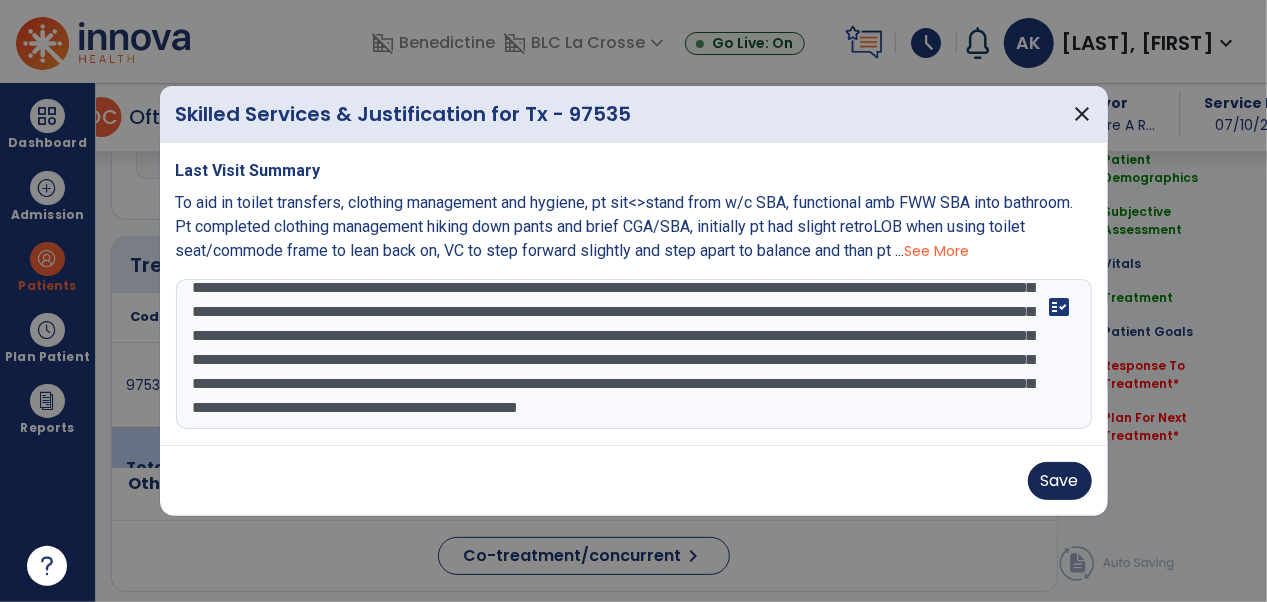 type on "**********" 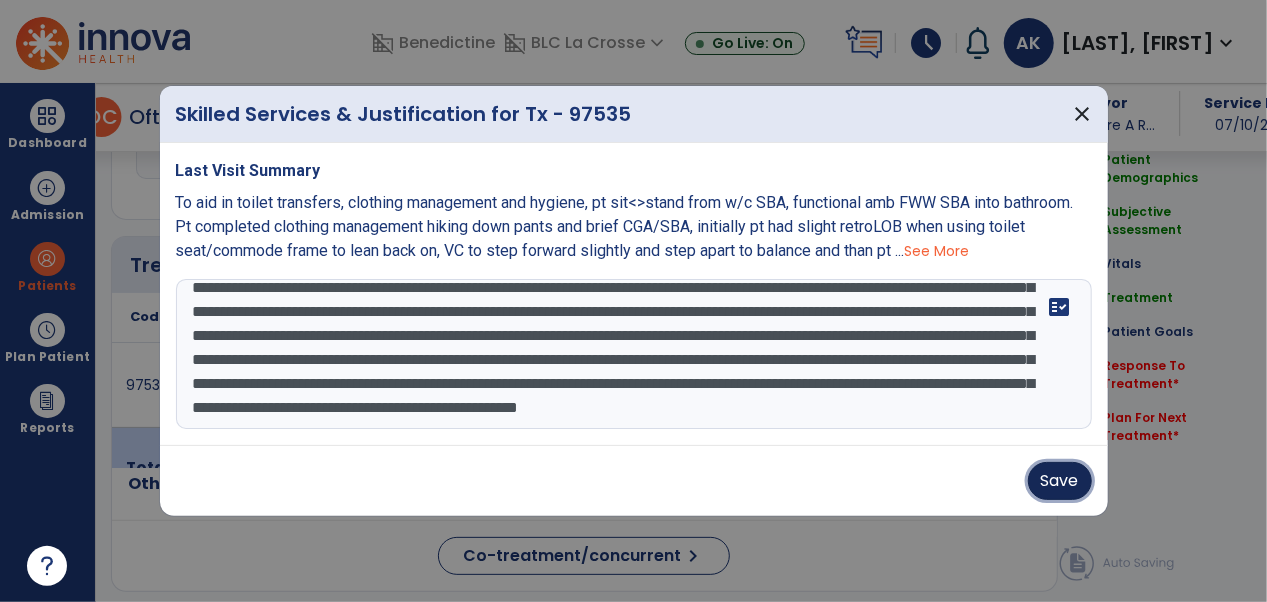 click on "Save" at bounding box center [1060, 481] 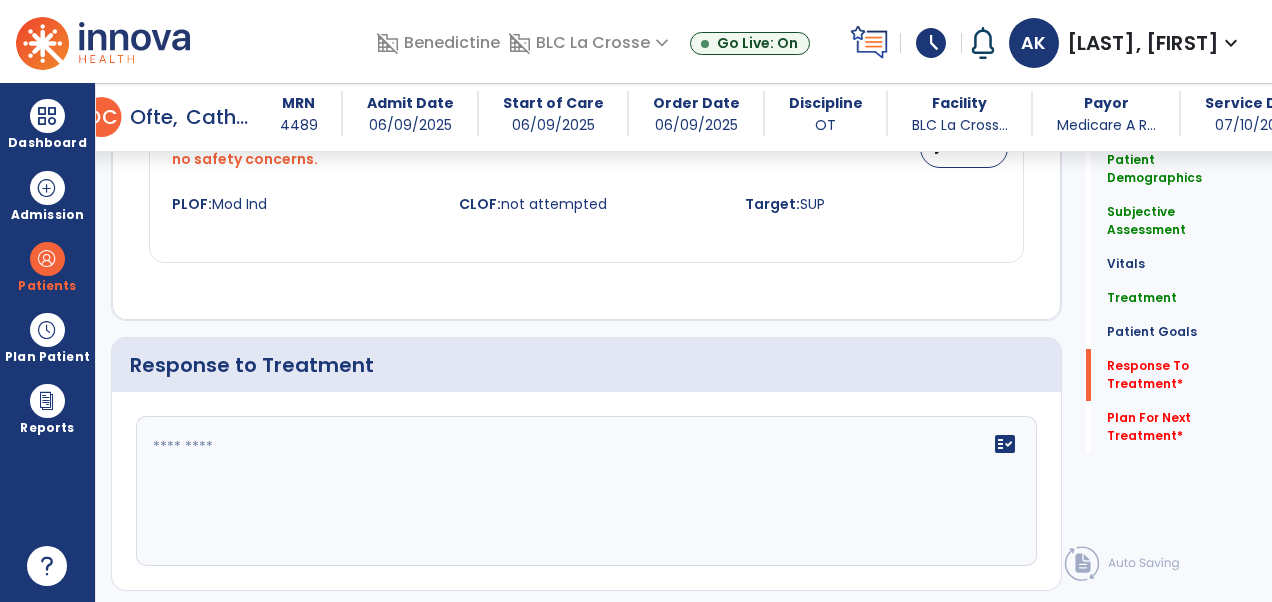 scroll, scrollTop: 3242, scrollLeft: 0, axis: vertical 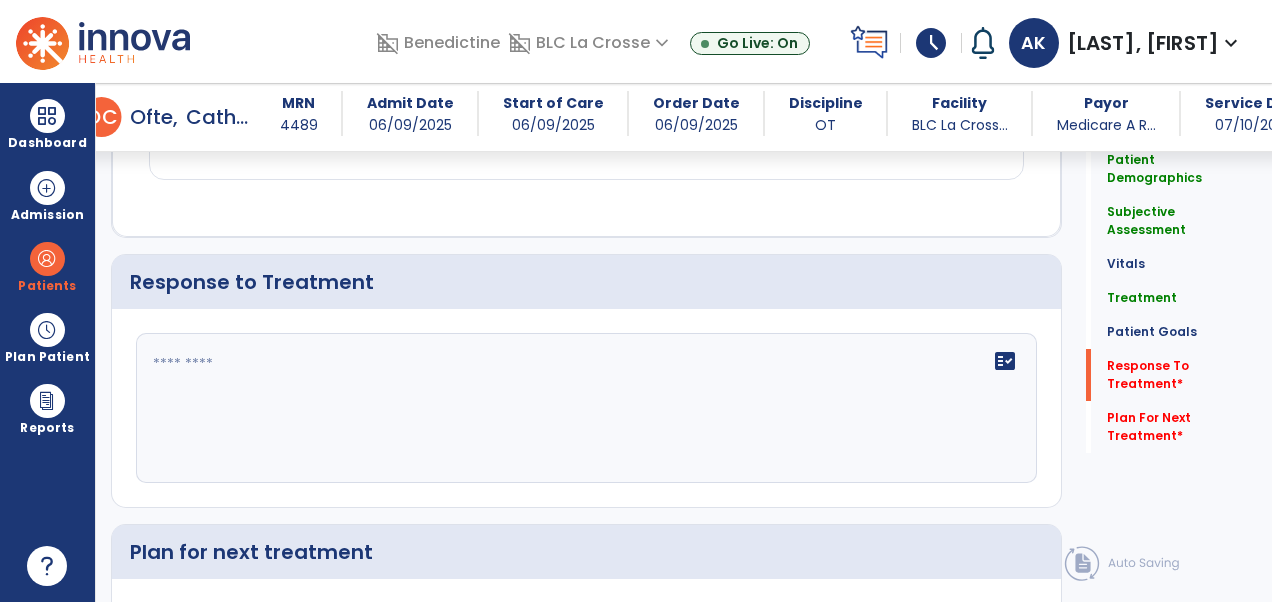 click on "fact_check" 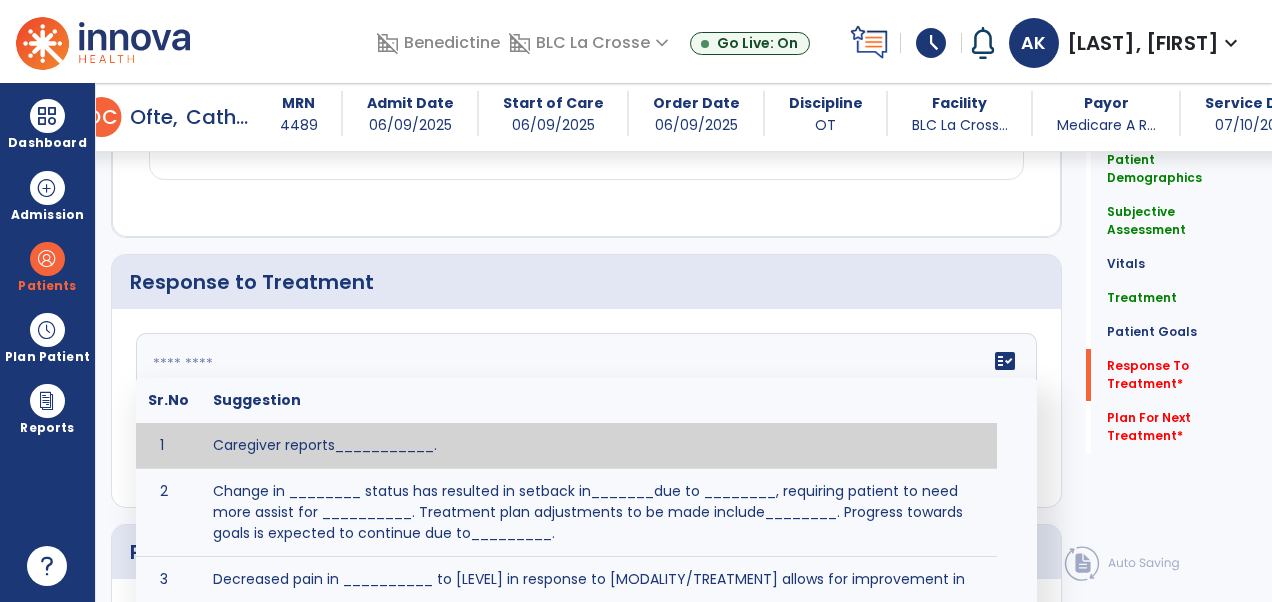 click 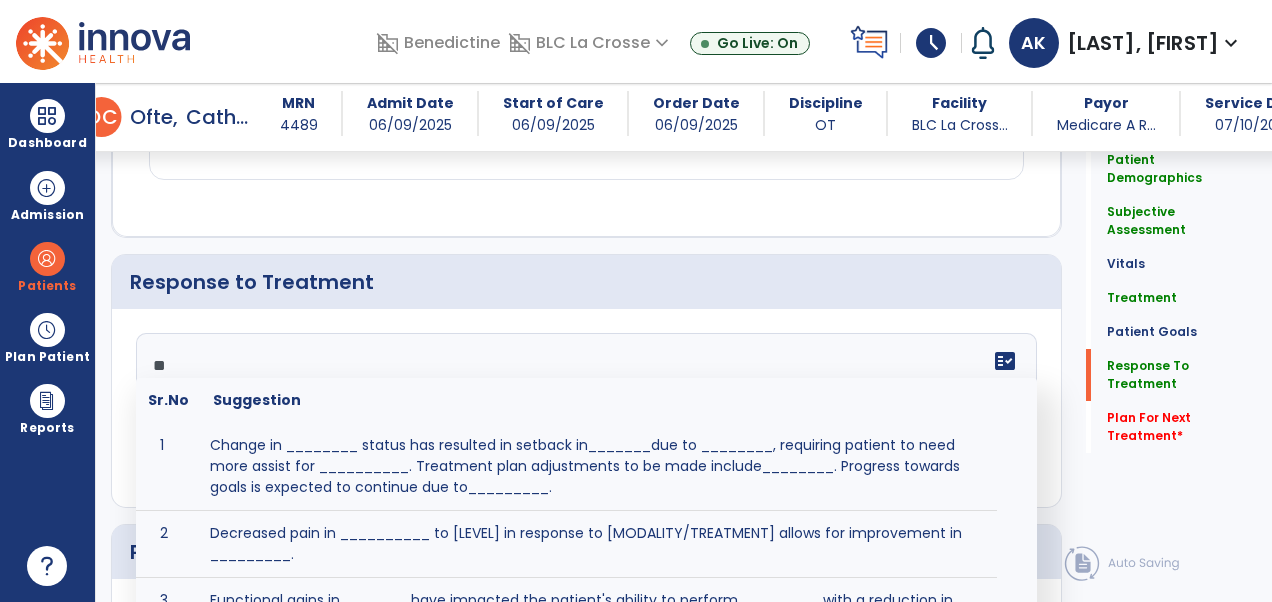 scroll, scrollTop: 3242, scrollLeft: 0, axis: vertical 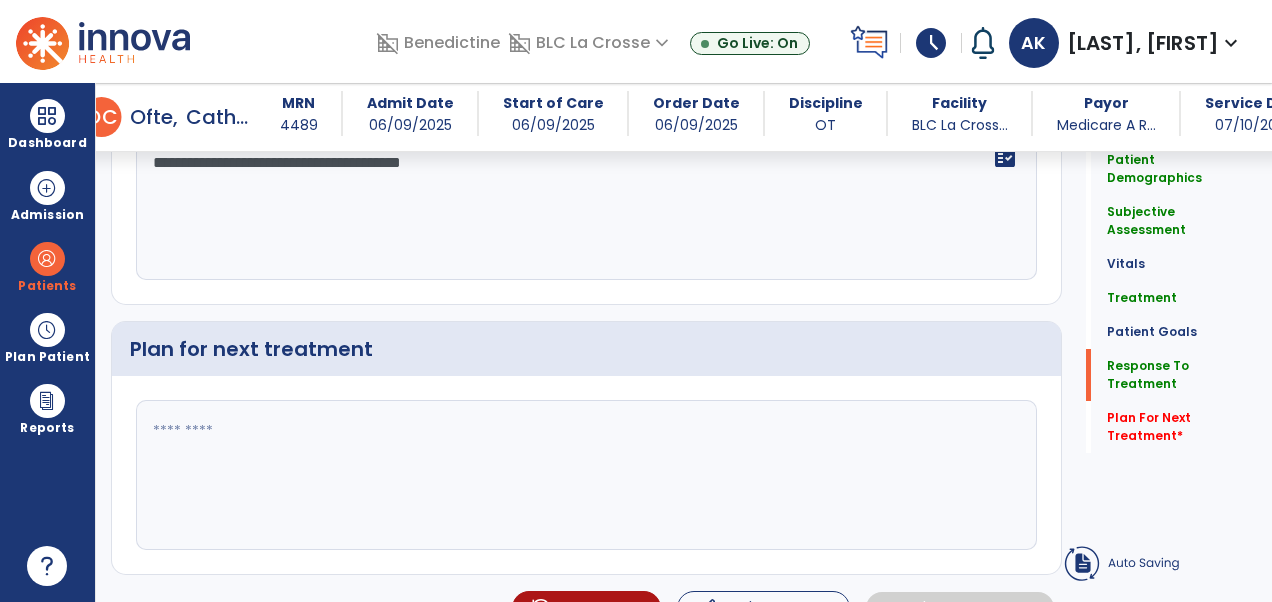 type on "**********" 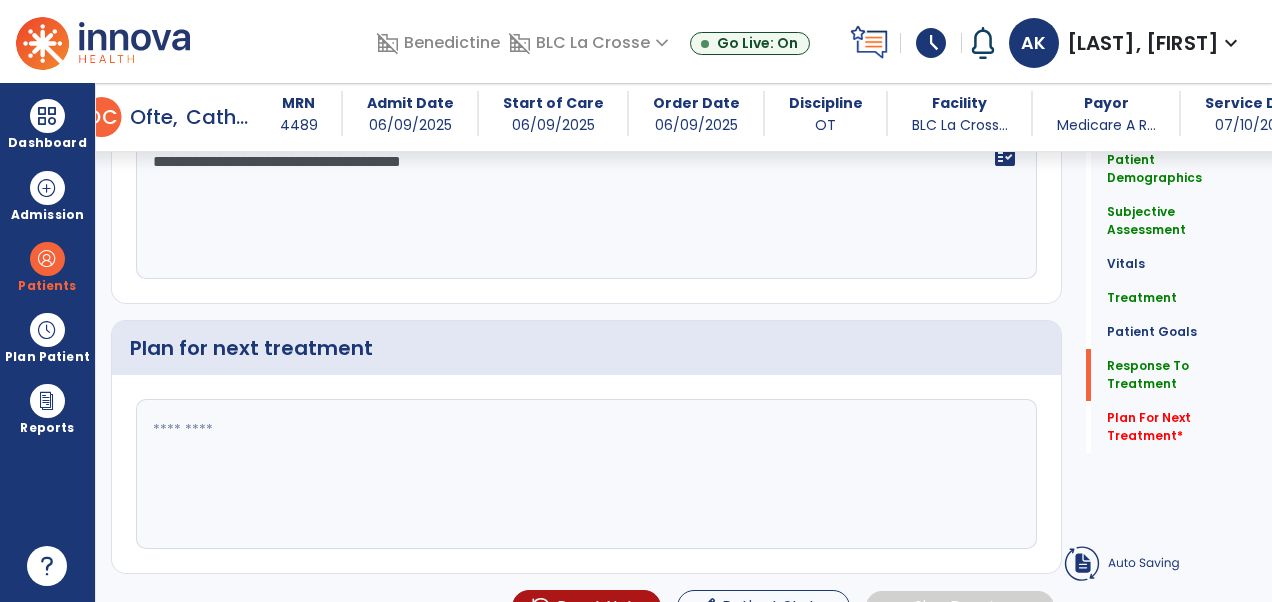 click 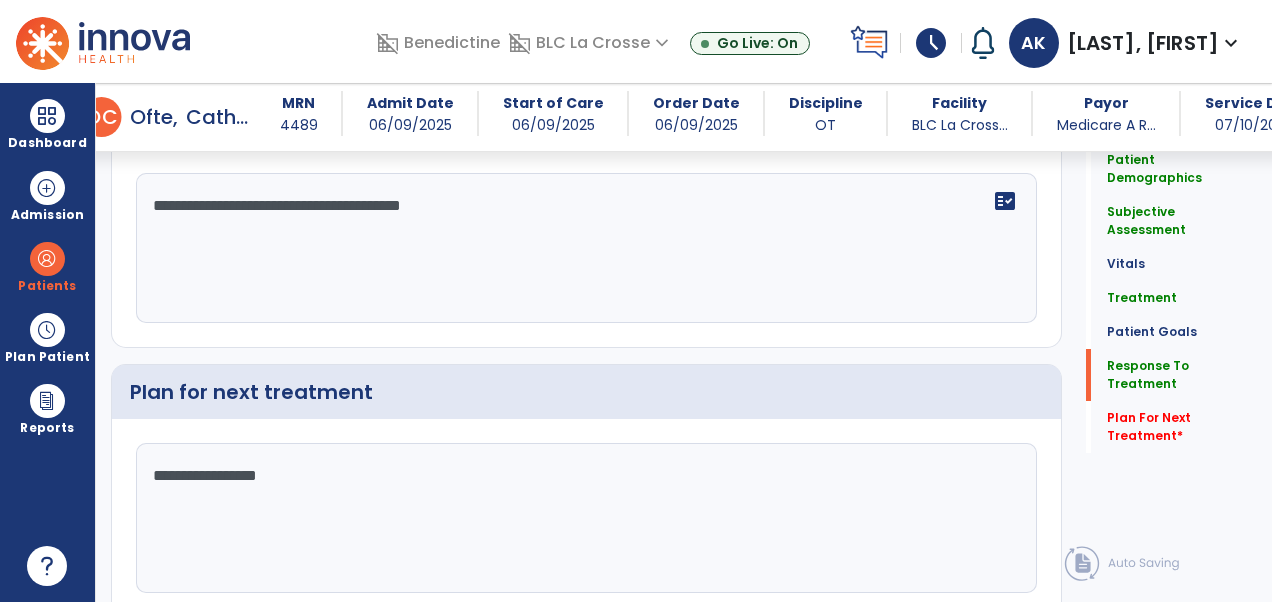 scroll, scrollTop: 3469, scrollLeft: 0, axis: vertical 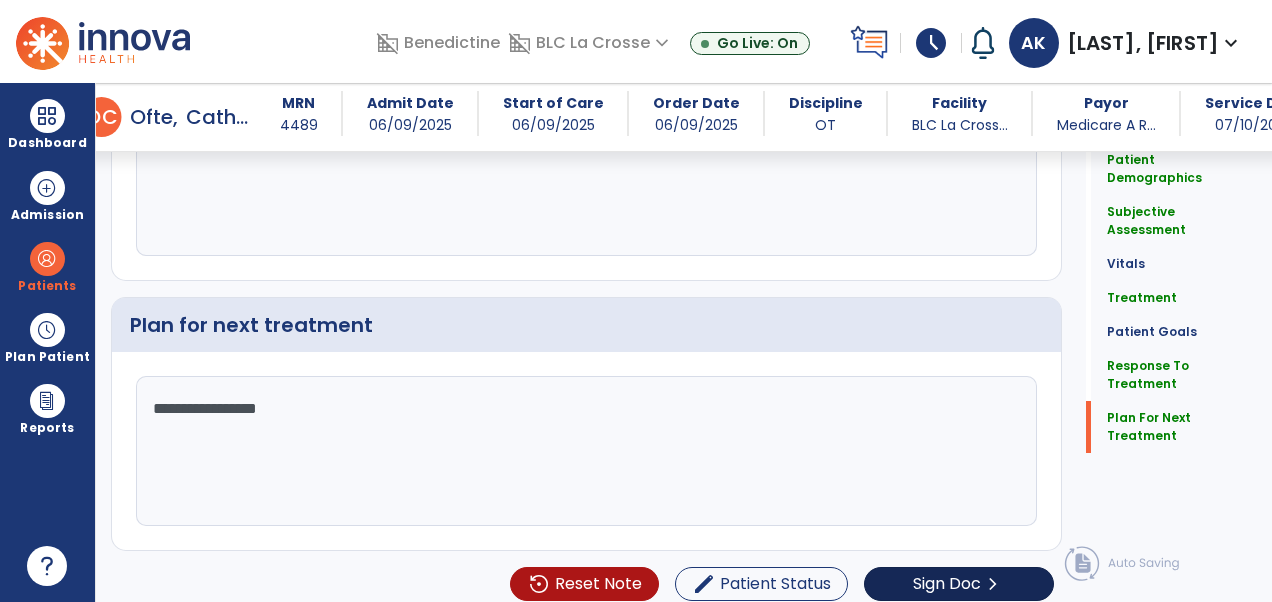 type on "**********" 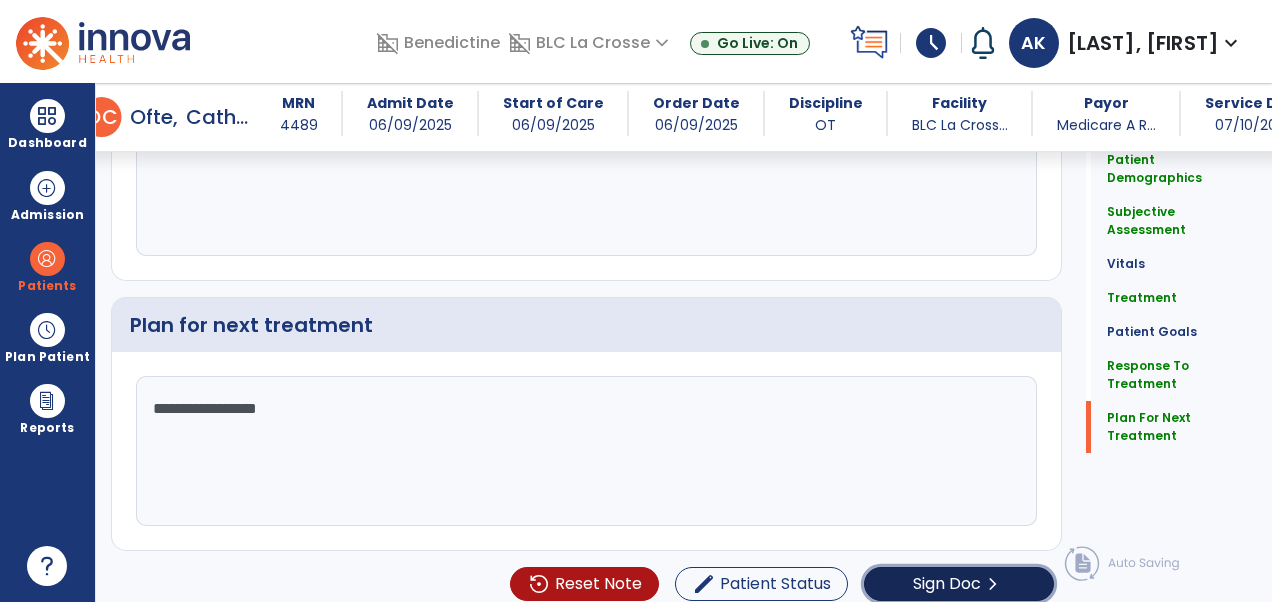 click on "Sign Doc" 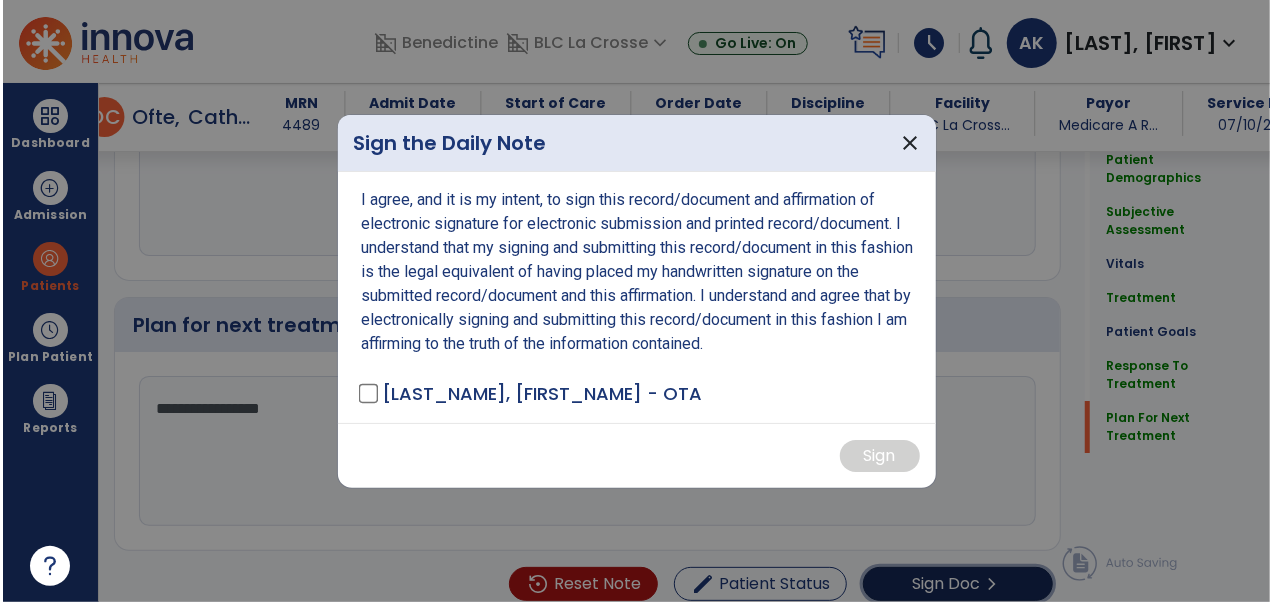 scroll, scrollTop: 3469, scrollLeft: 0, axis: vertical 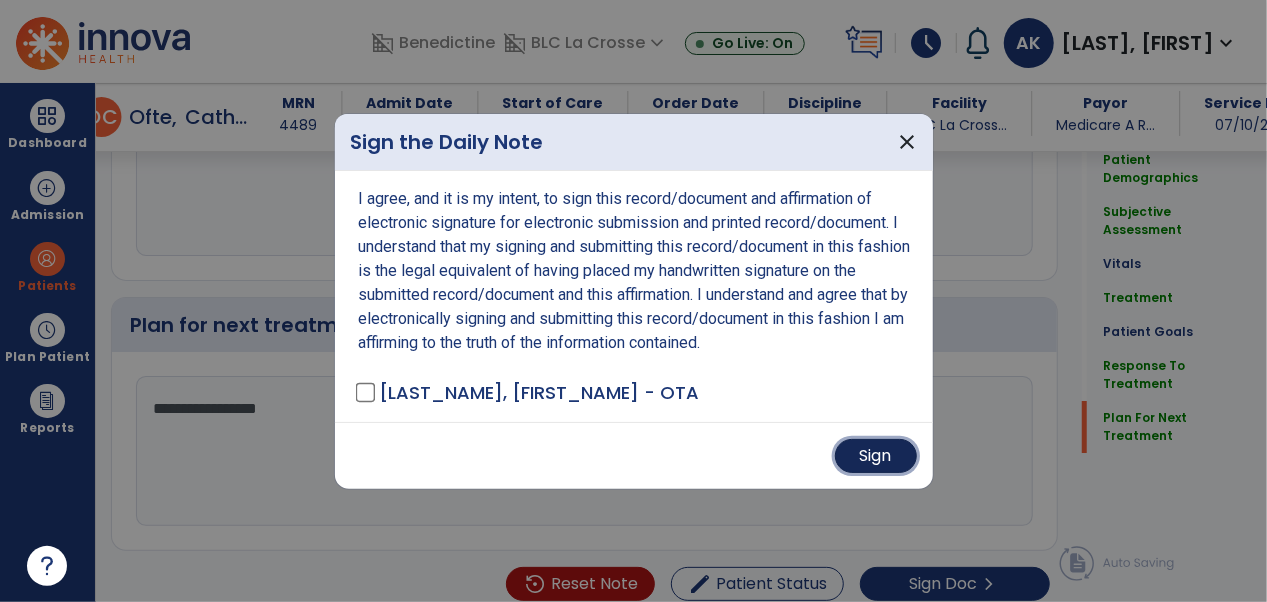 click on "Sign" at bounding box center [876, 456] 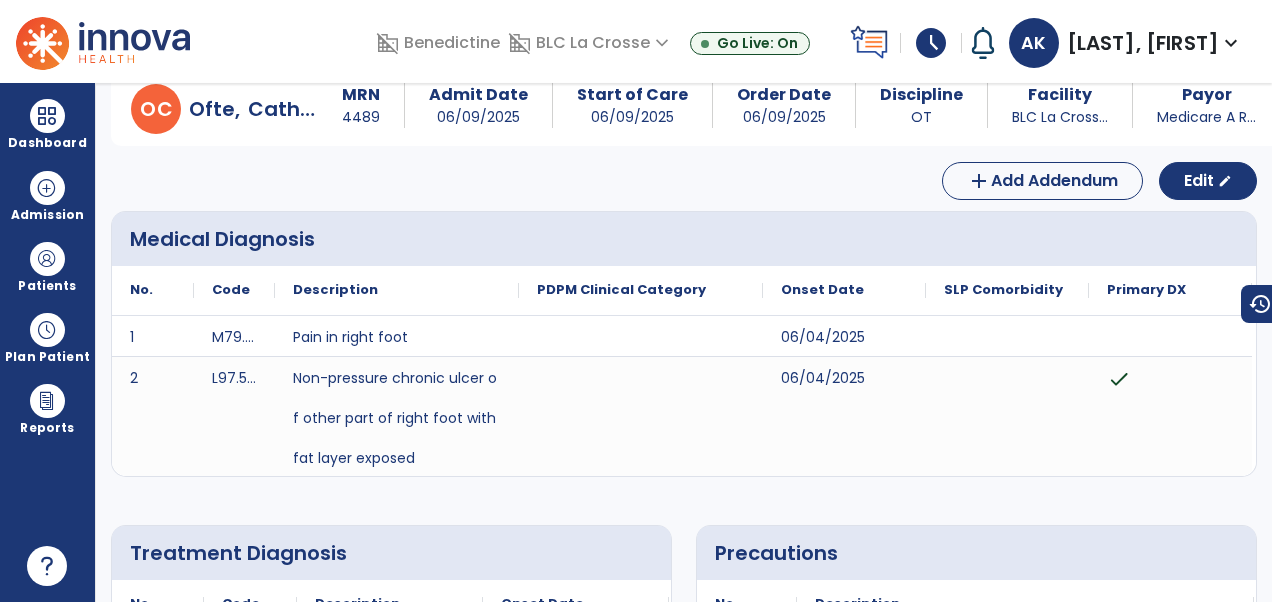 scroll, scrollTop: 0, scrollLeft: 0, axis: both 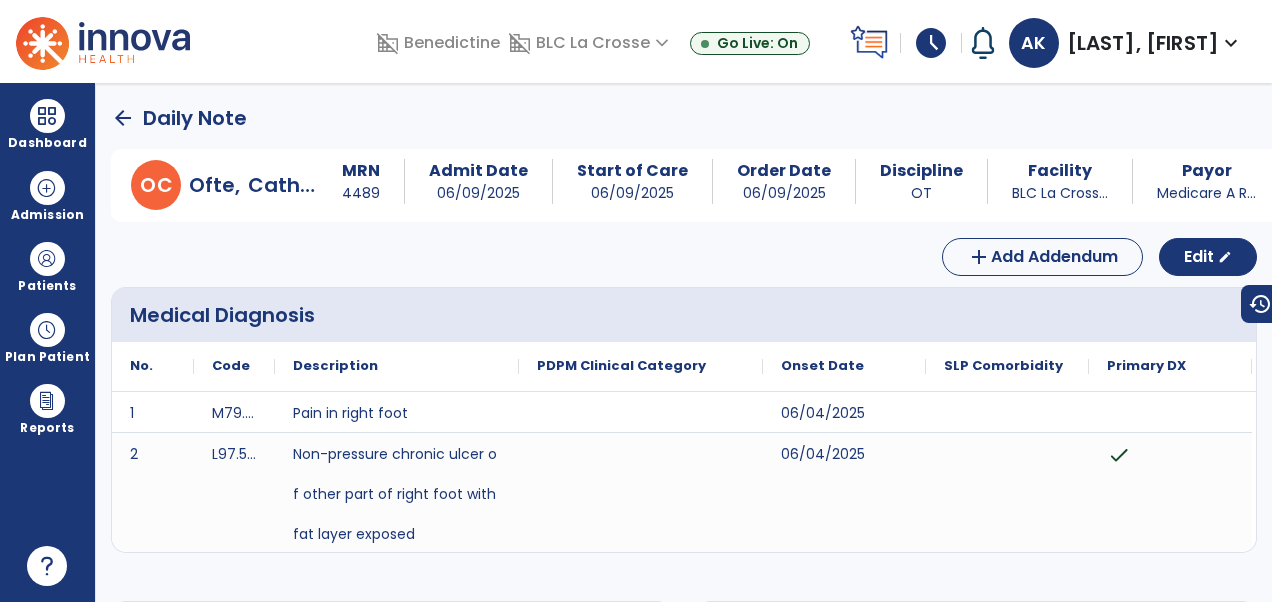 click on "arrow_back" 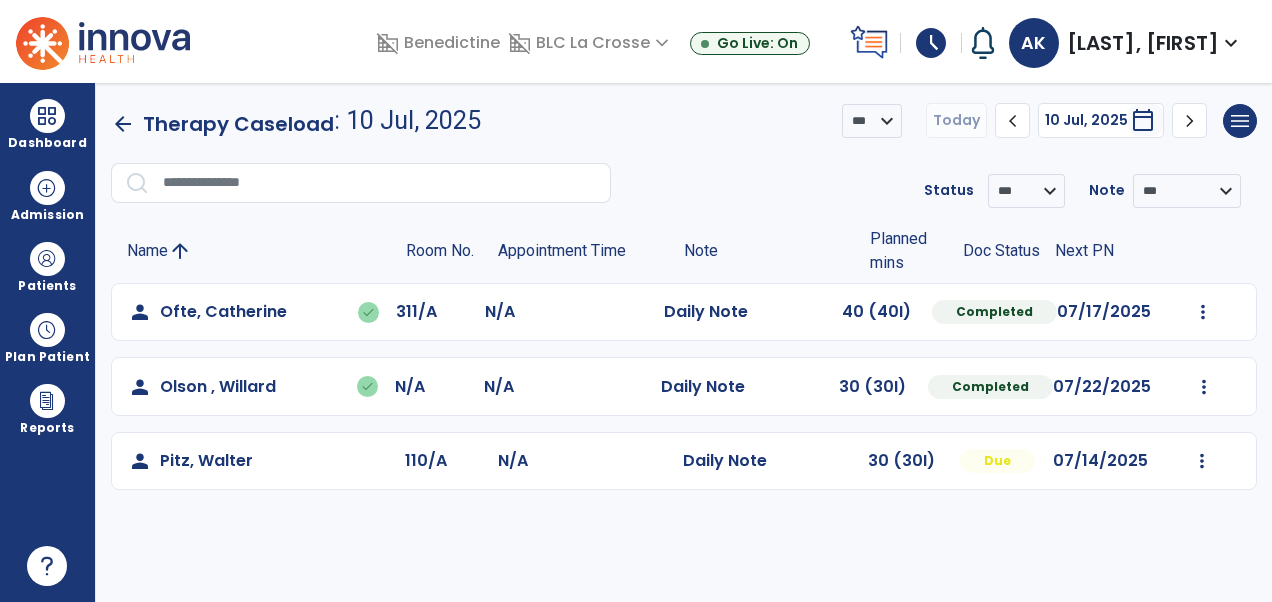 click on "Mark Visit As Complete   Reset Note   Open Document   G + C Mins" 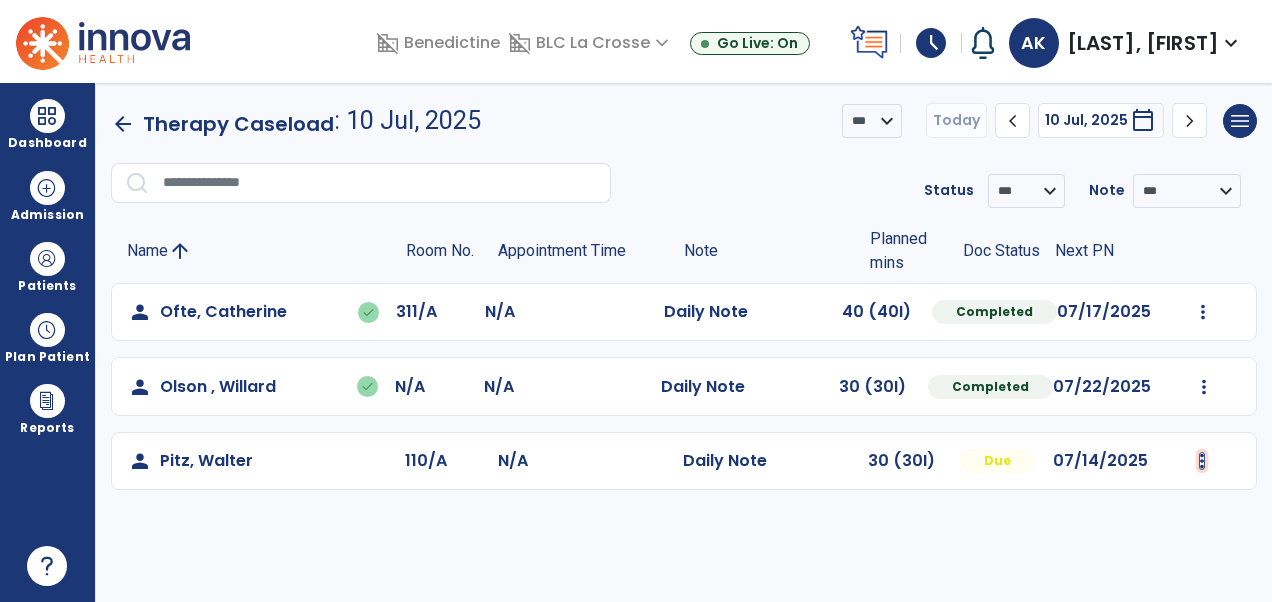 click at bounding box center [1203, 312] 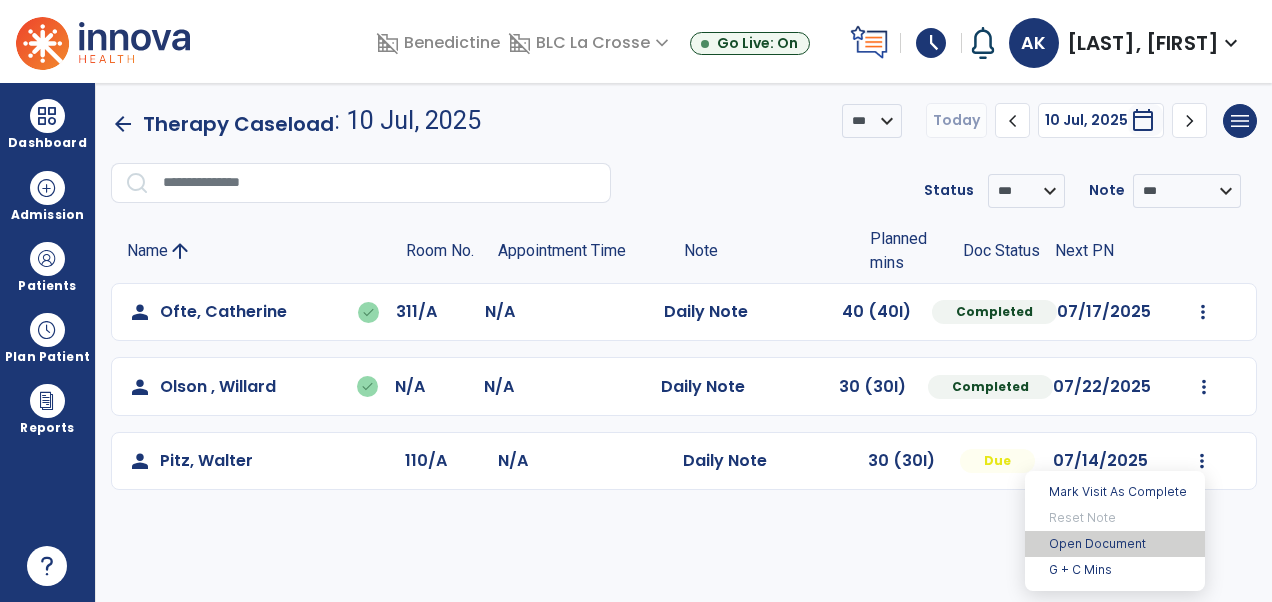 click on "Open Document" at bounding box center (1115, 544) 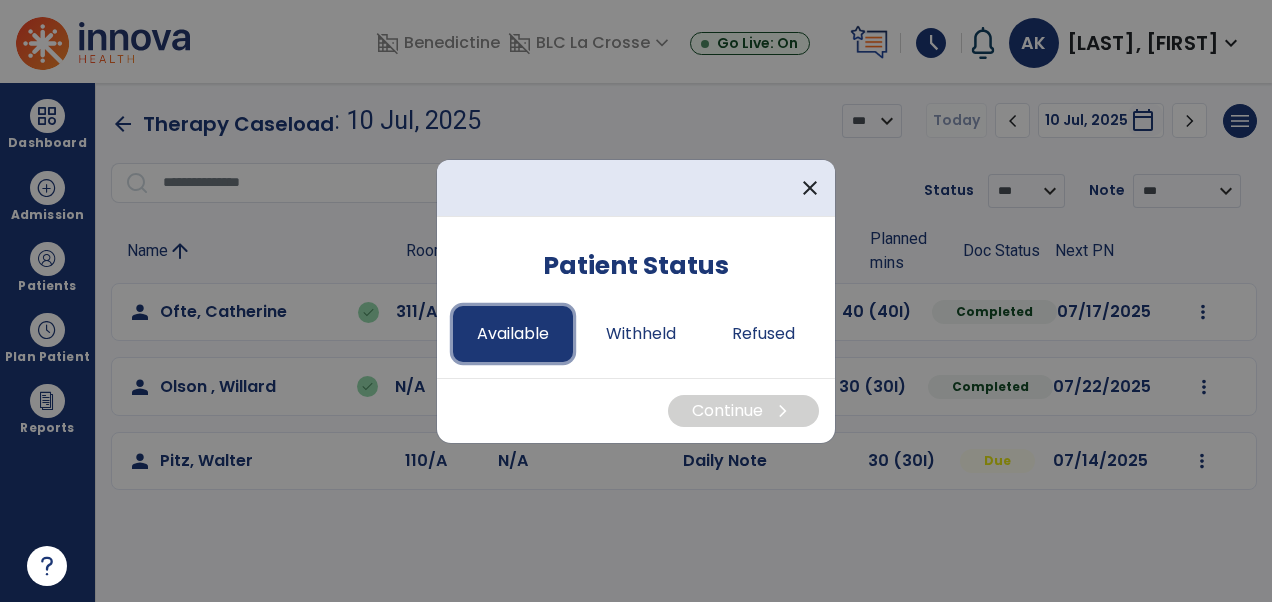 click on "Available" at bounding box center (513, 334) 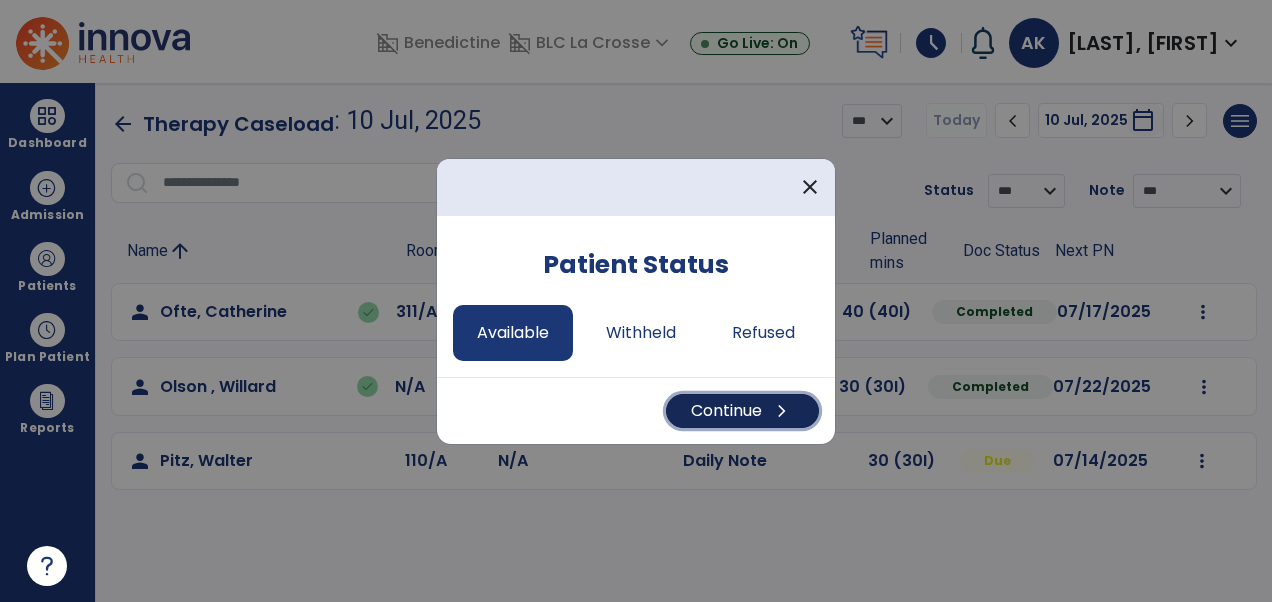 click on "Continue   chevron_right" at bounding box center [742, 411] 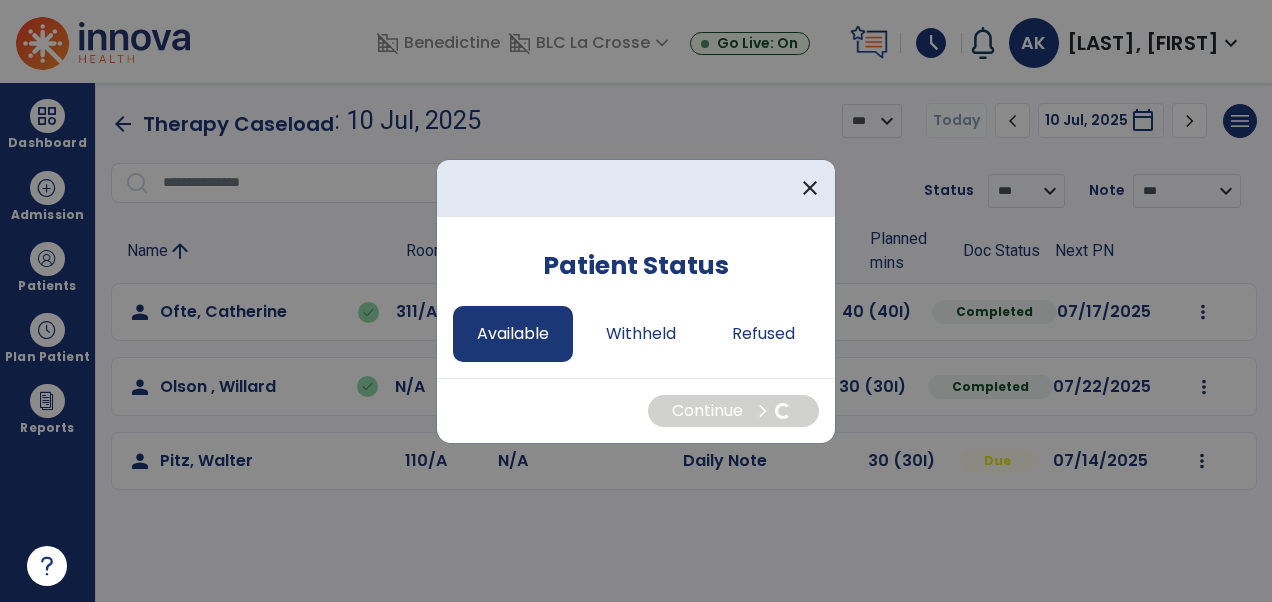 select on "*" 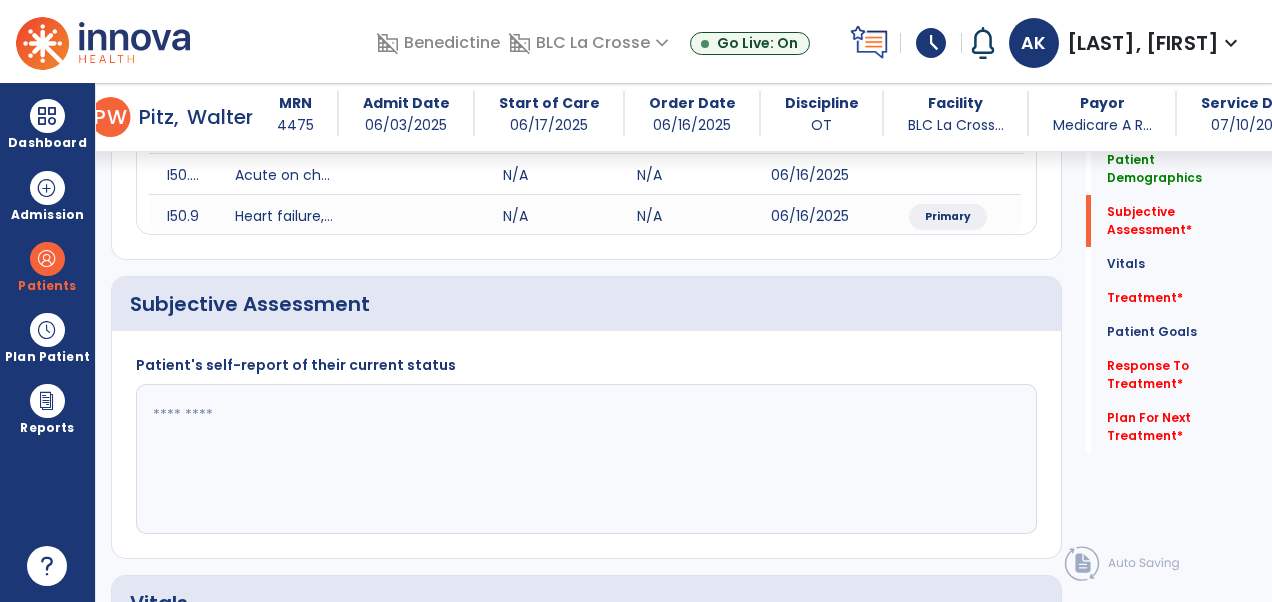 scroll, scrollTop: 368, scrollLeft: 0, axis: vertical 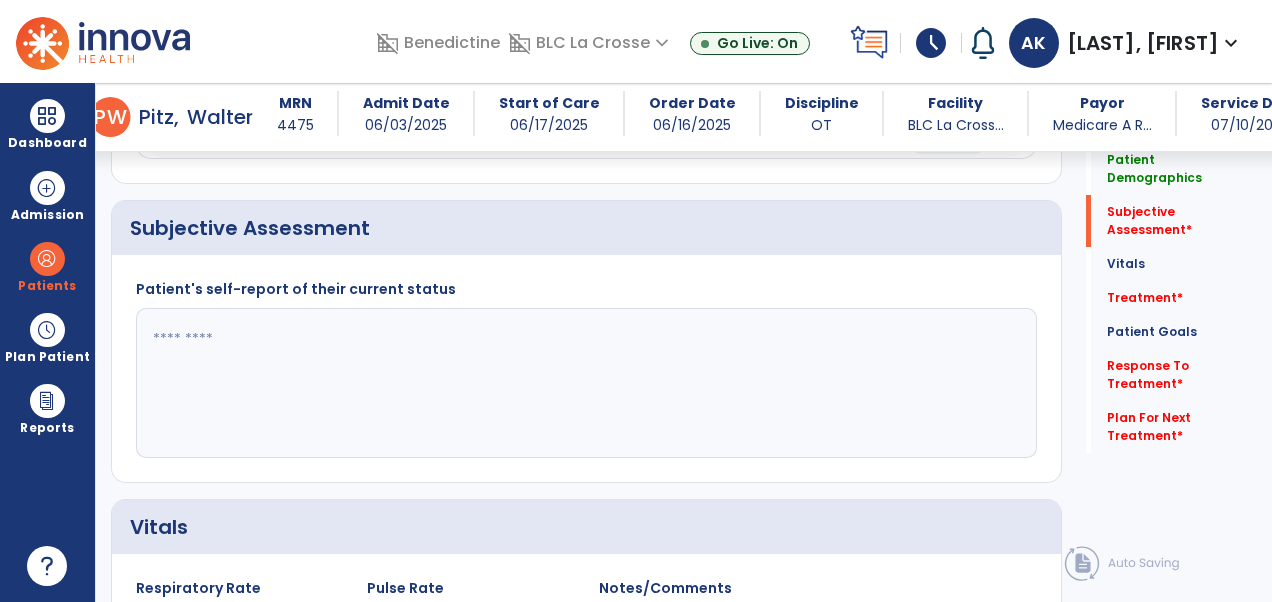 click 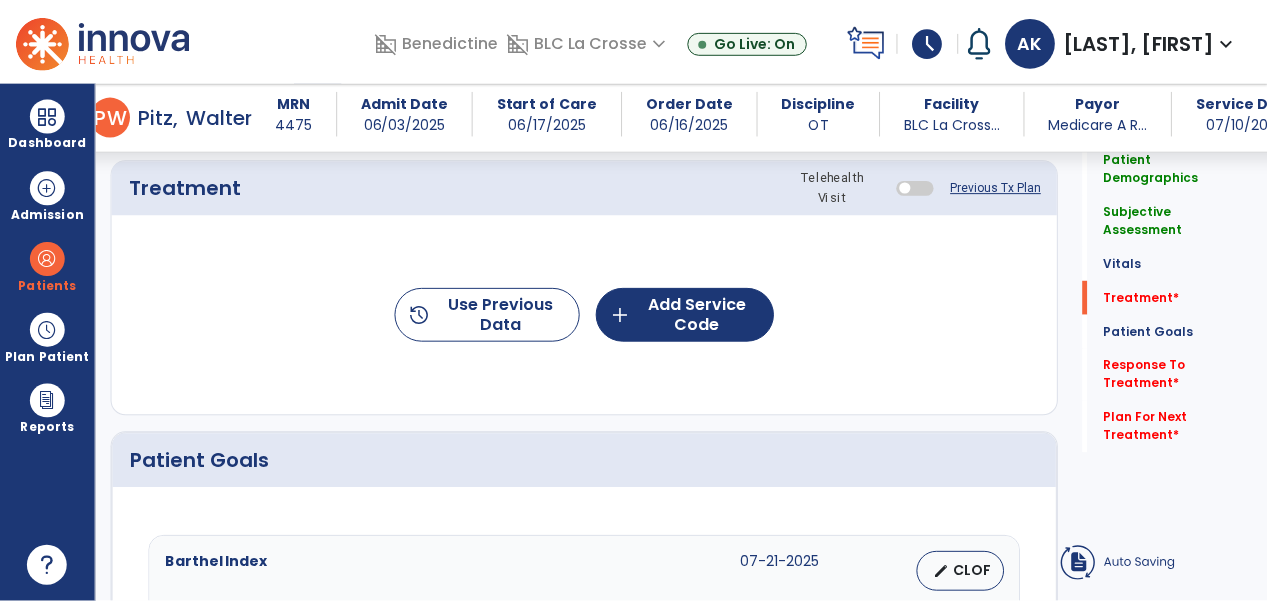 scroll, scrollTop: 1131, scrollLeft: 0, axis: vertical 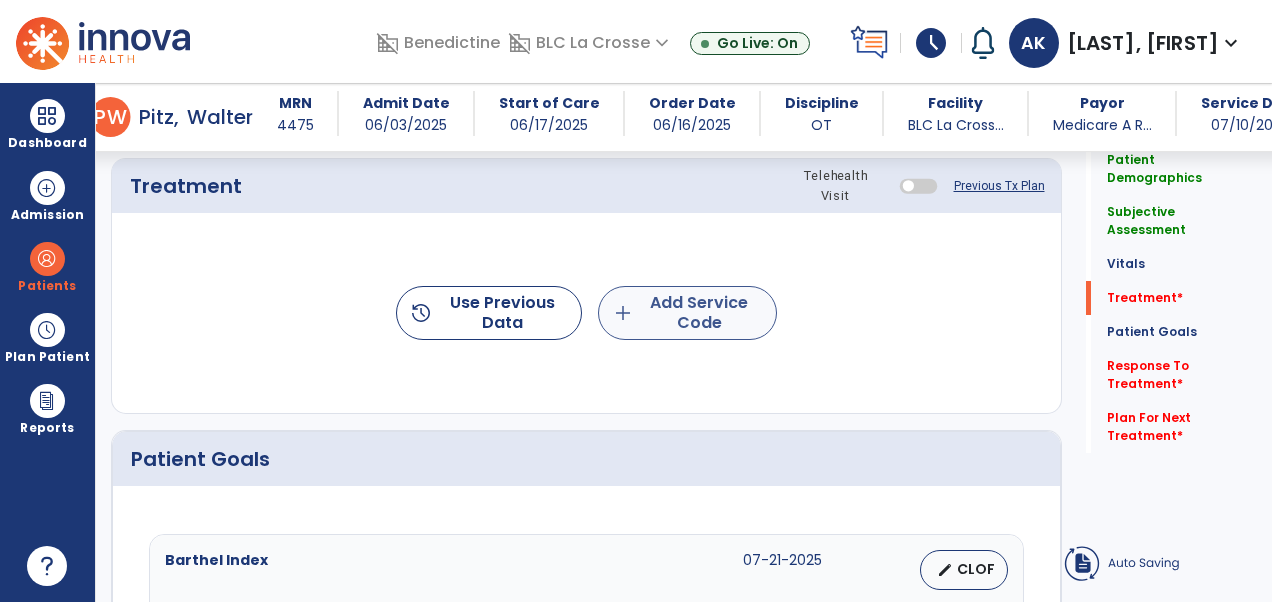 type on "**********" 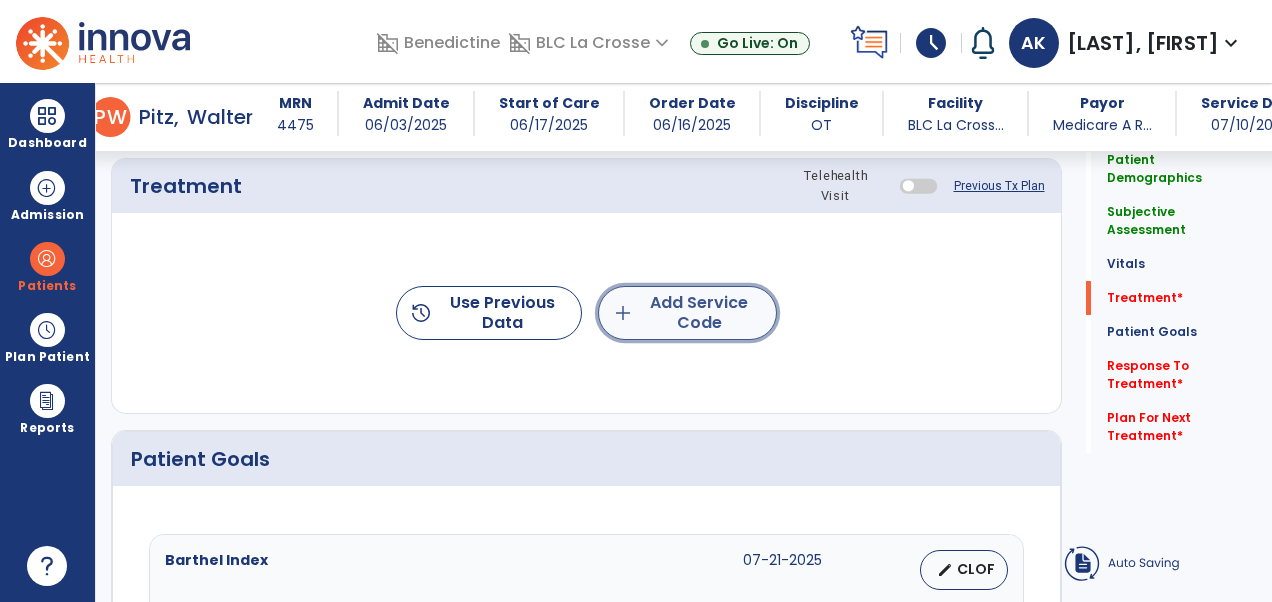 click on "add  Add Service Code" 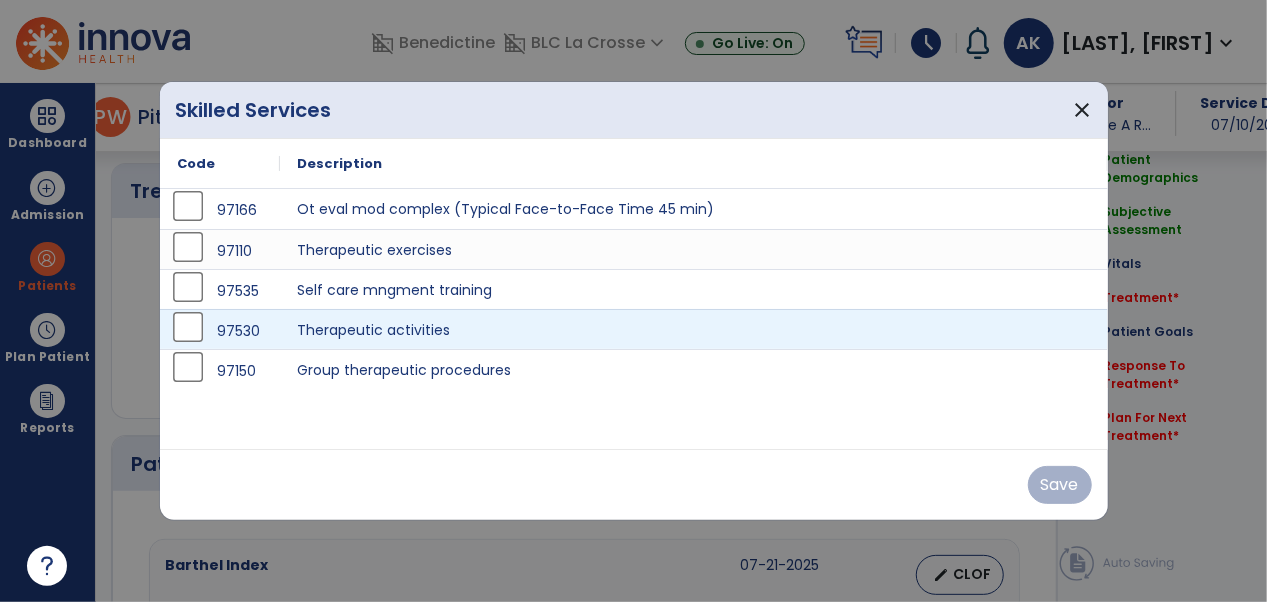 scroll, scrollTop: 1131, scrollLeft: 0, axis: vertical 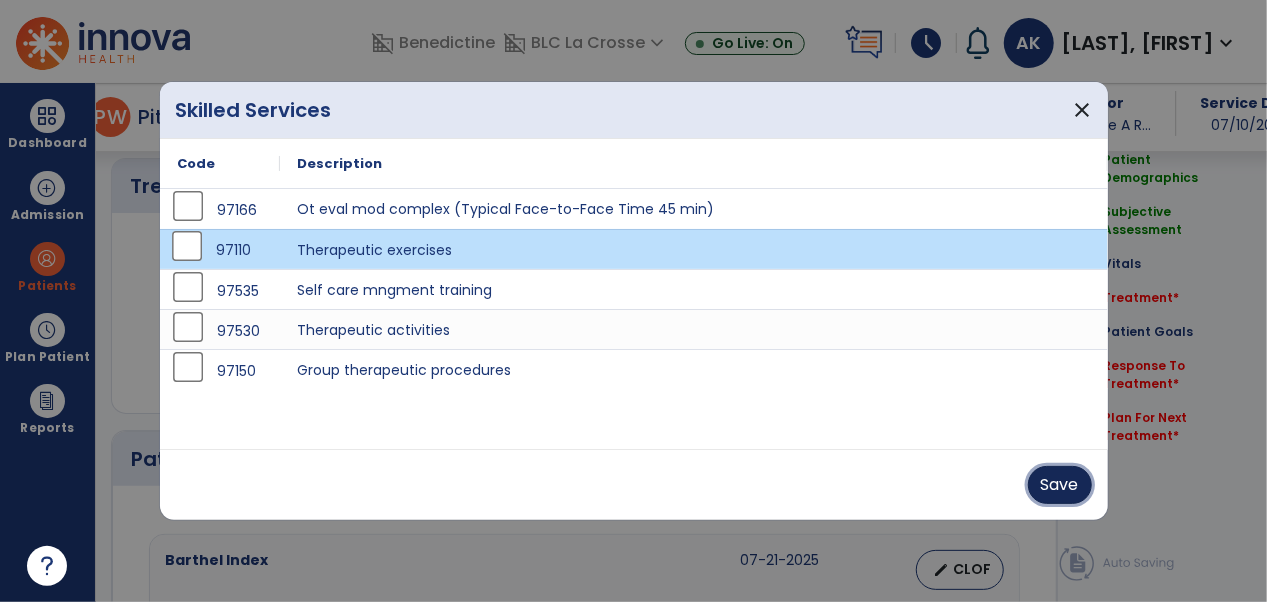 click on "Save" at bounding box center [1060, 485] 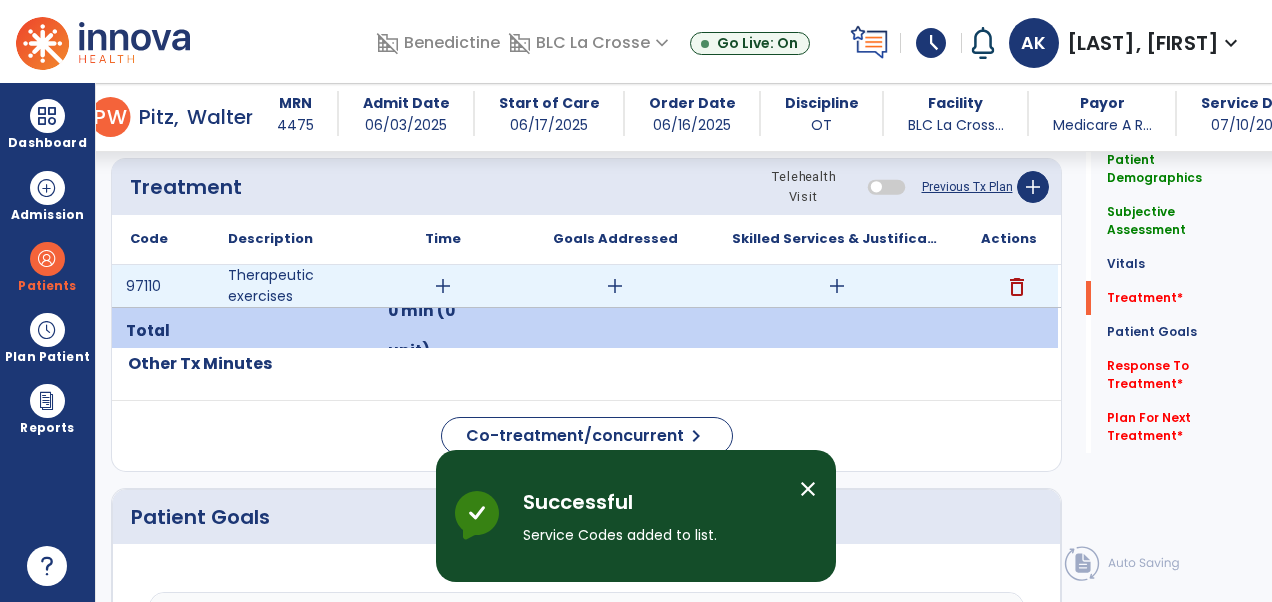click on "add" at bounding box center [443, 286] 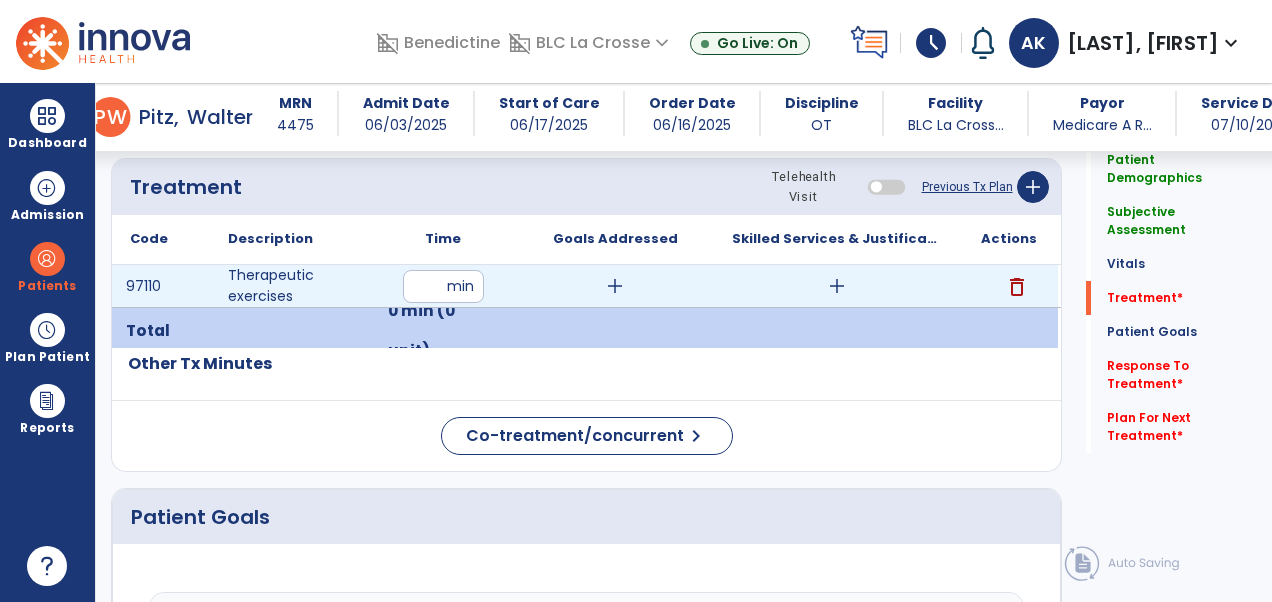 type on "**" 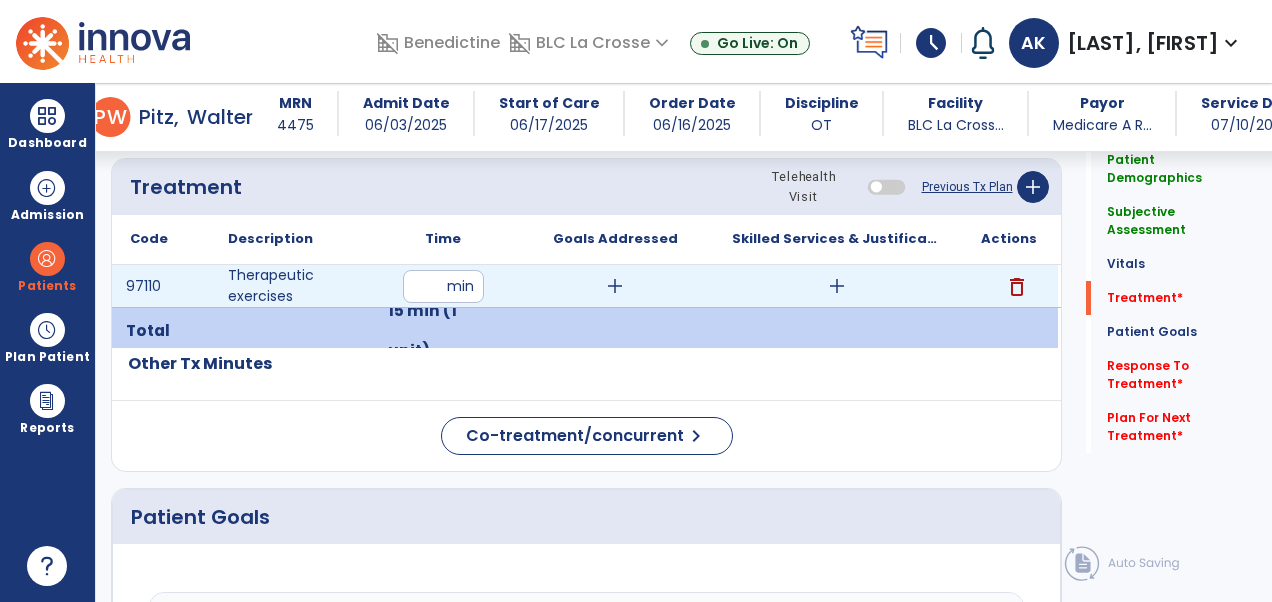 click on "add" at bounding box center (837, 286) 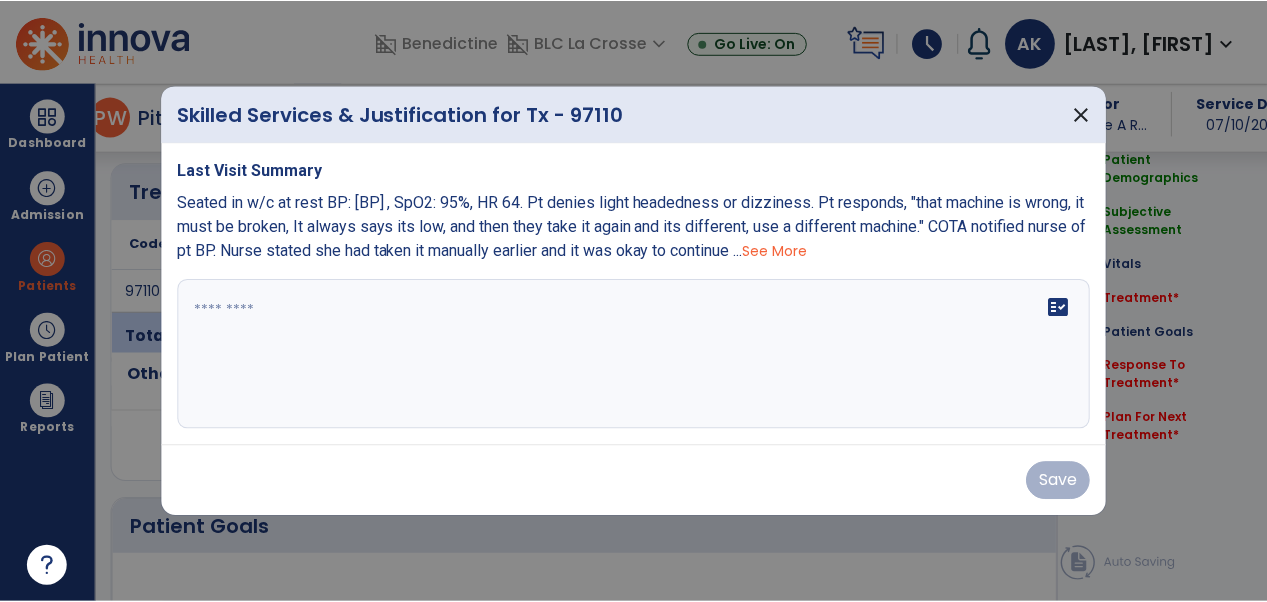scroll, scrollTop: 1131, scrollLeft: 0, axis: vertical 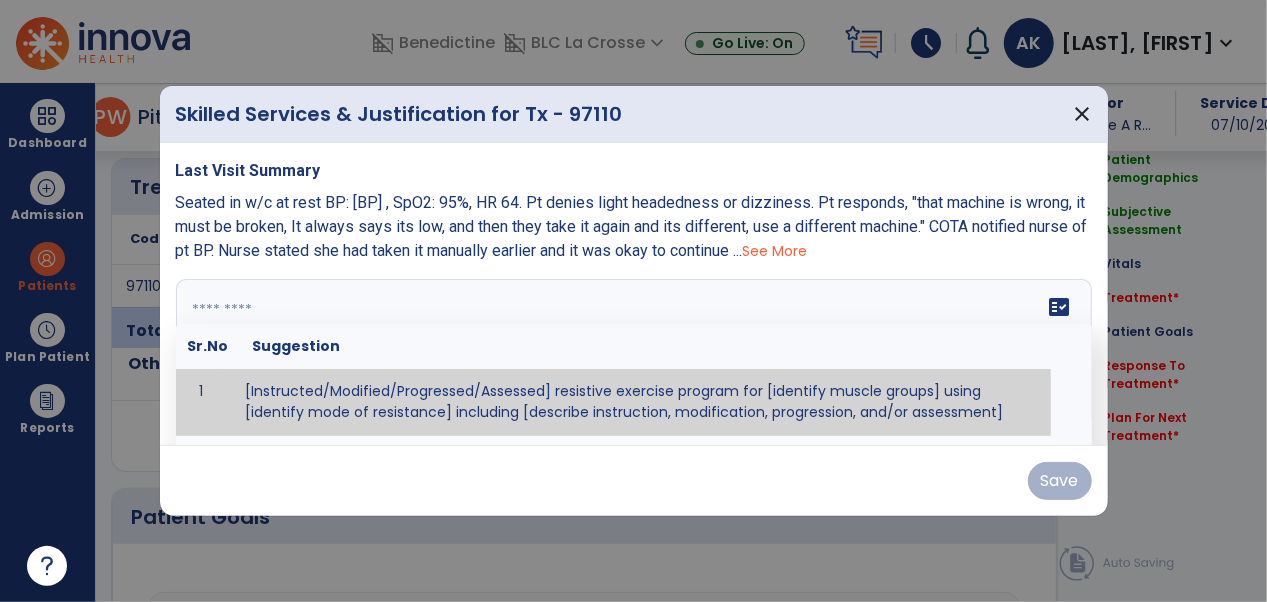 click at bounding box center (632, 354) 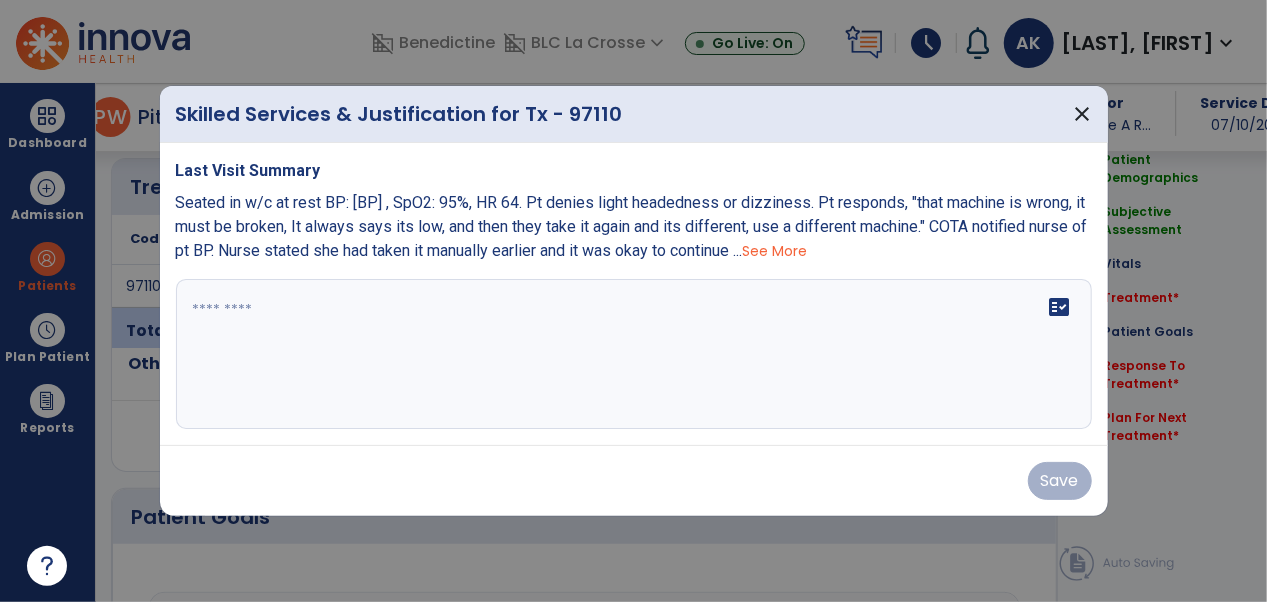 click on "See More" at bounding box center (775, 251) 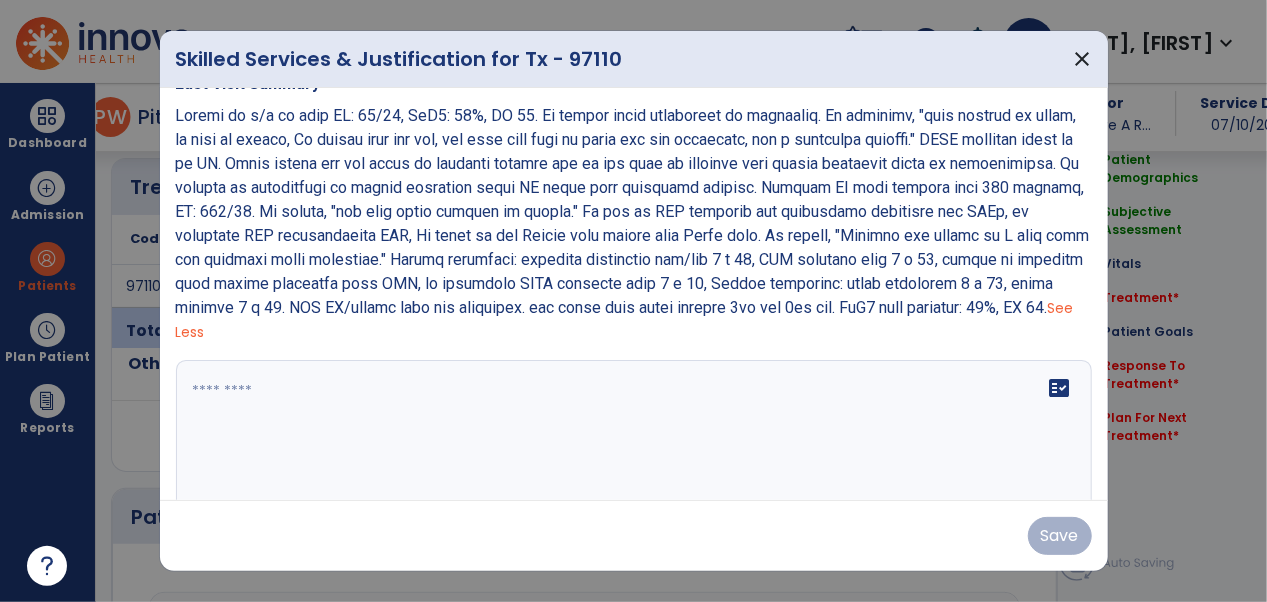 scroll, scrollTop: 11, scrollLeft: 0, axis: vertical 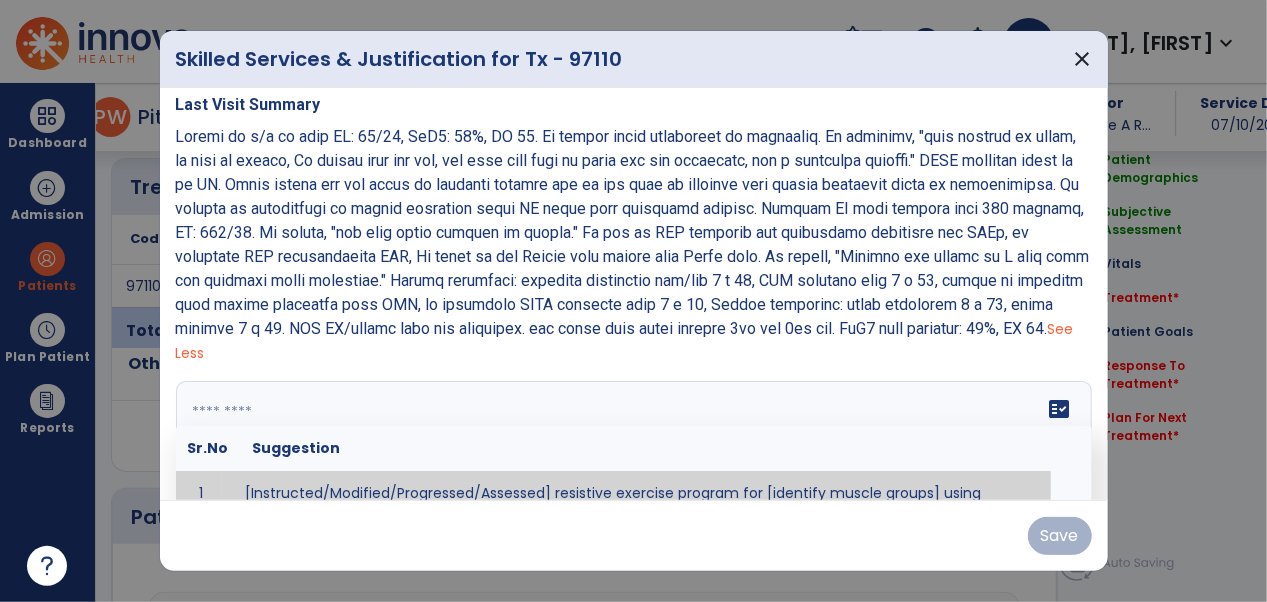 click on "fact_check  Sr.No Suggestion 1 [Instructed/Modified/Progressed/Assessed] resistive exercise program for [identify muscle groups] using [identify mode of resistance] including [describe instruction, modification, progression, and/or assessment] 2 [Instructed/Modified/Progressed/Assessed] aerobic exercise program using [identify equipment/mode] including [describe instruction, modification,progression, and/or assessment] 3 [Instructed/Modified/Progressed/Assessed] [PROM/A/AROM/AROM] program for [identify joint movements] using [contract-relax, over-pressure, inhibitory techniques, other] 4 [Assessed/Tested] aerobic capacity with administration of [aerobic capacity test]" at bounding box center [634, 456] 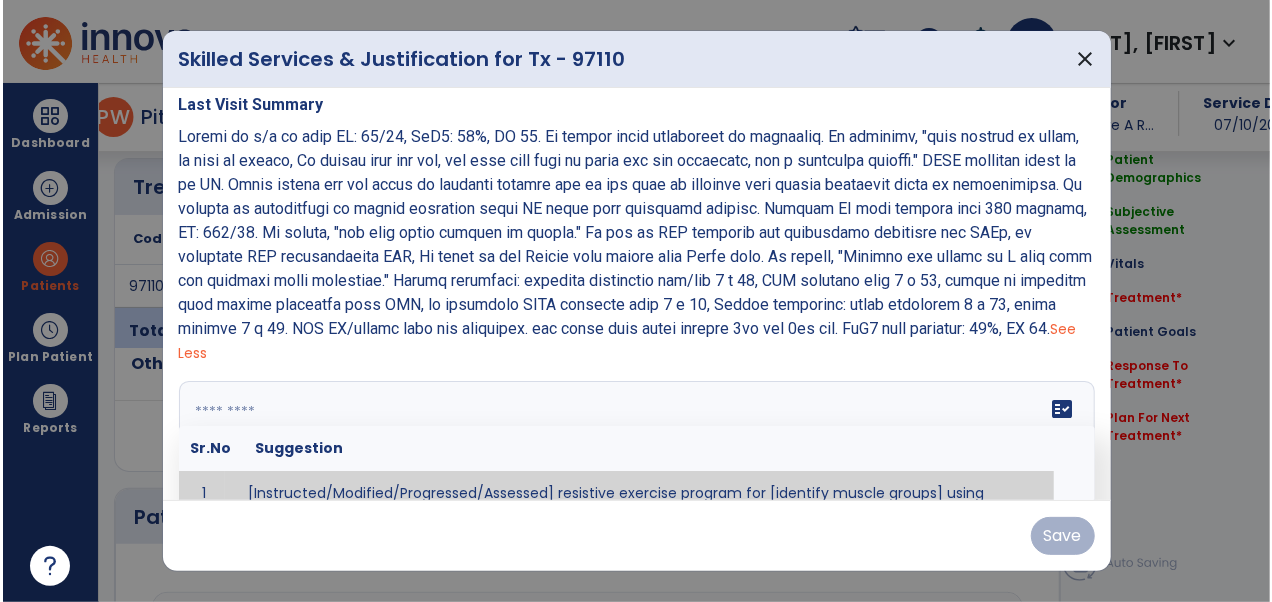 scroll, scrollTop: 22, scrollLeft: 0, axis: vertical 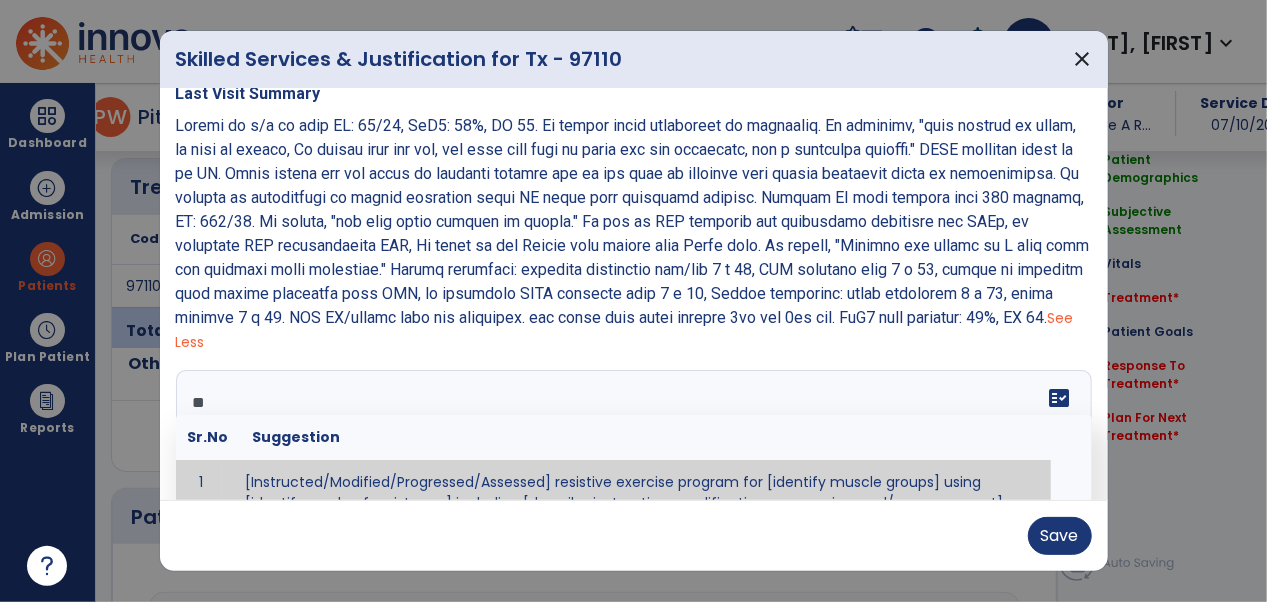 type on "*" 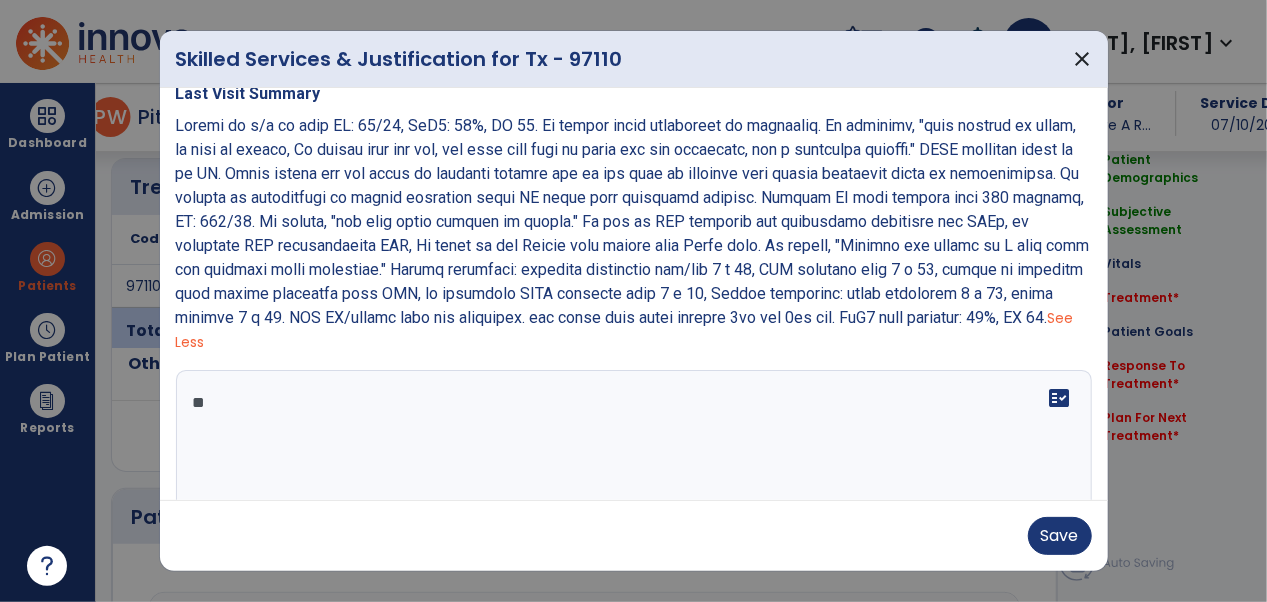 type on "*" 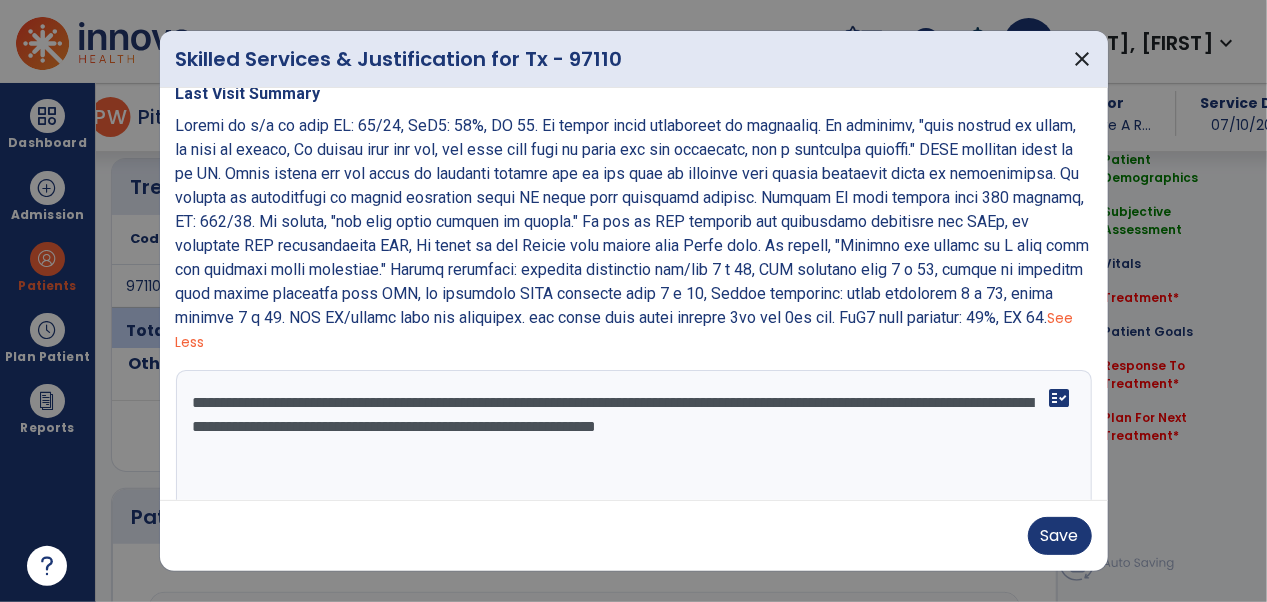 click on "**********" at bounding box center [632, 445] 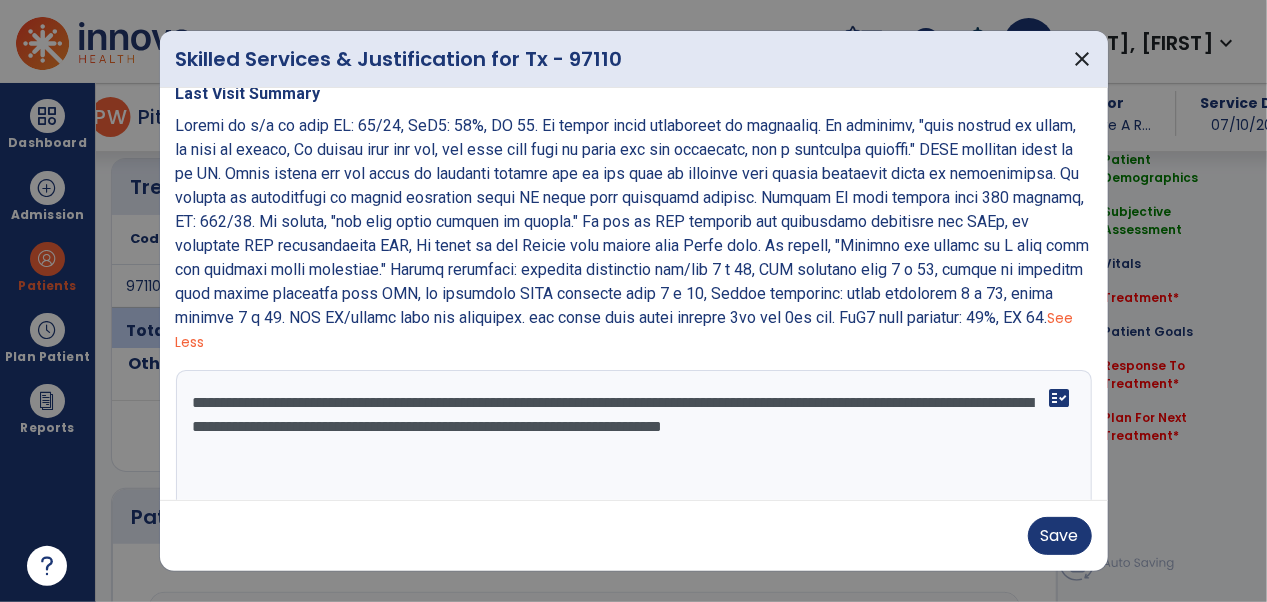 click on "**********" at bounding box center (632, 445) 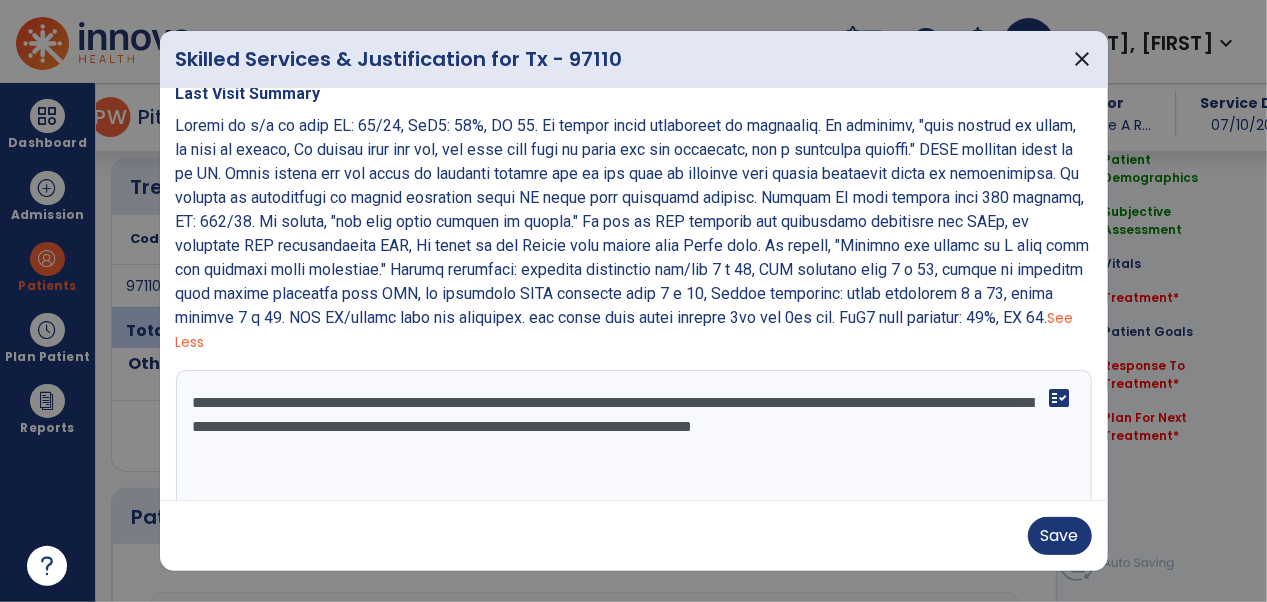 click on "**********" at bounding box center [632, 445] 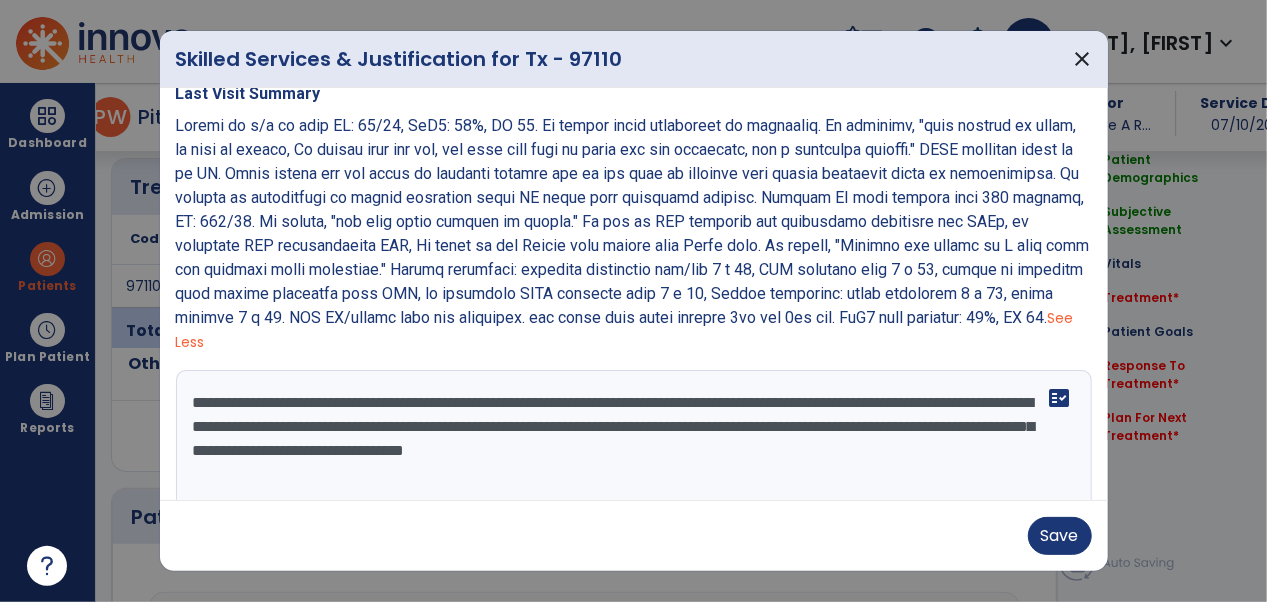 click on "**********" at bounding box center (632, 445) 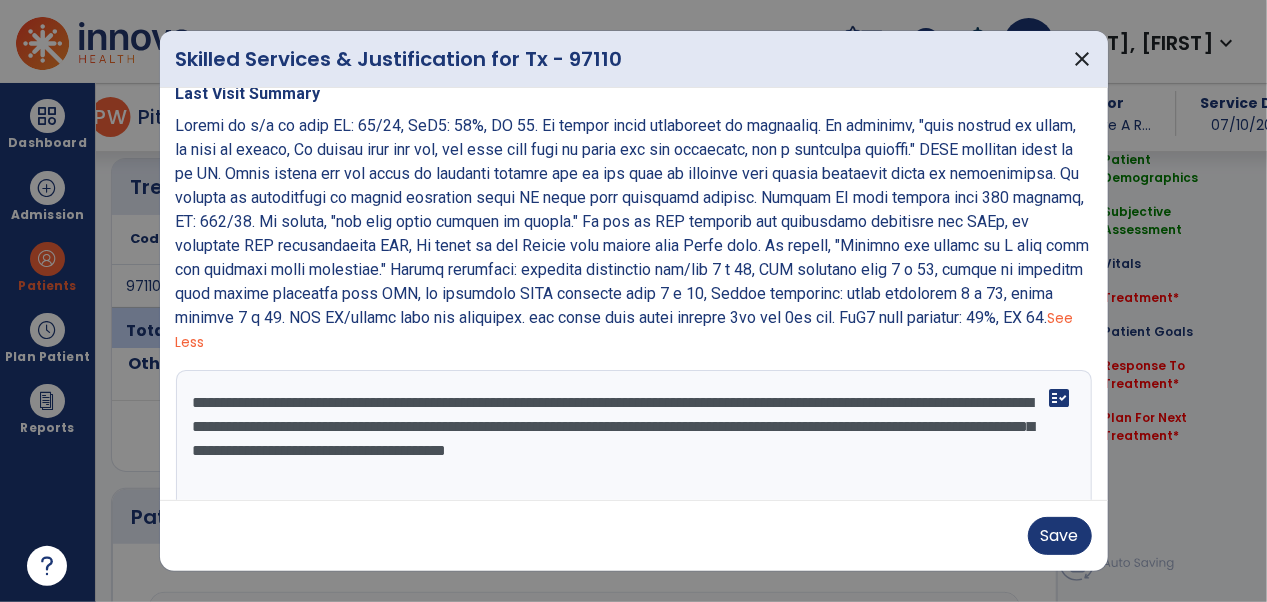 click on "**********" at bounding box center [632, 445] 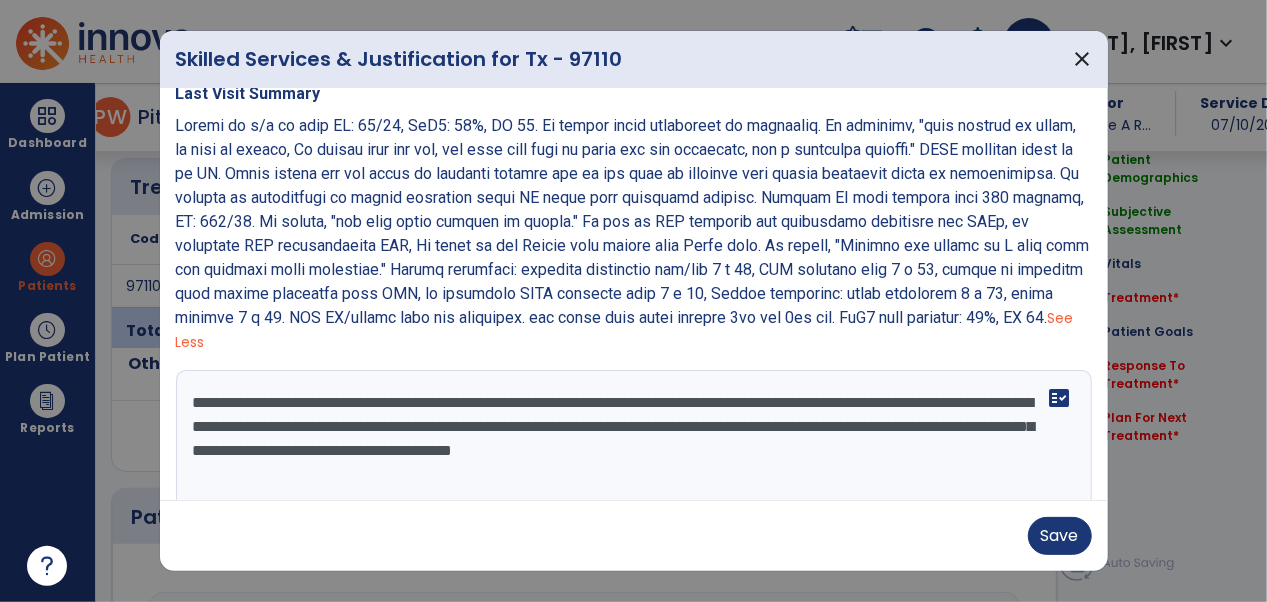 click on "**********" at bounding box center (632, 445) 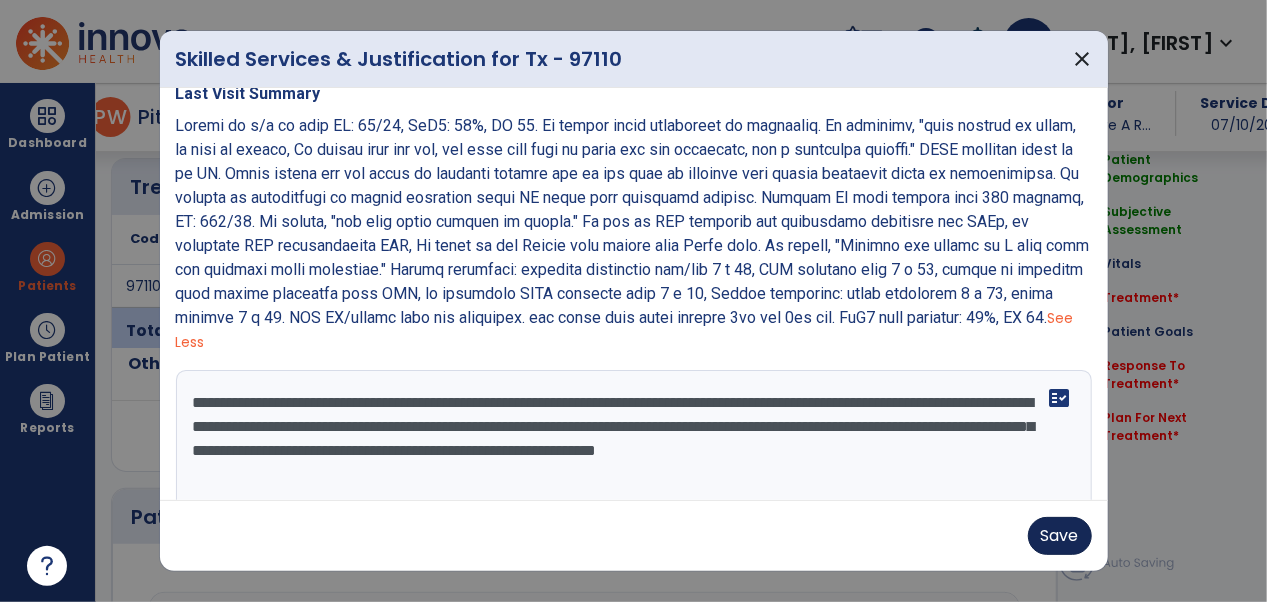 type on "**********" 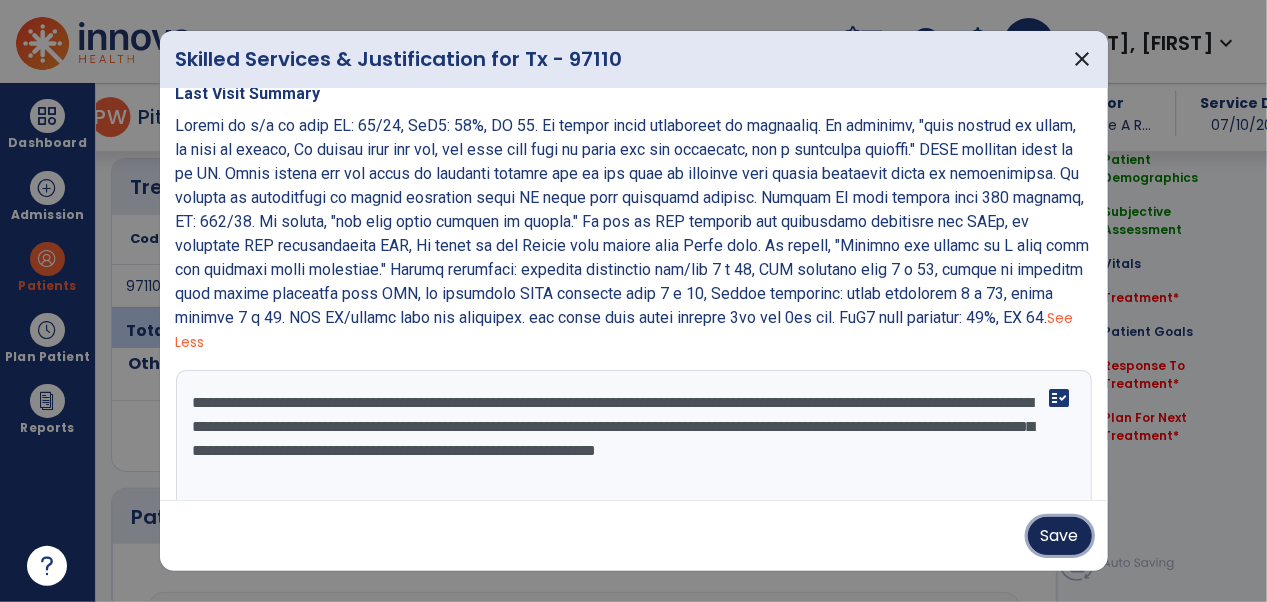 click on "Save" at bounding box center [1060, 536] 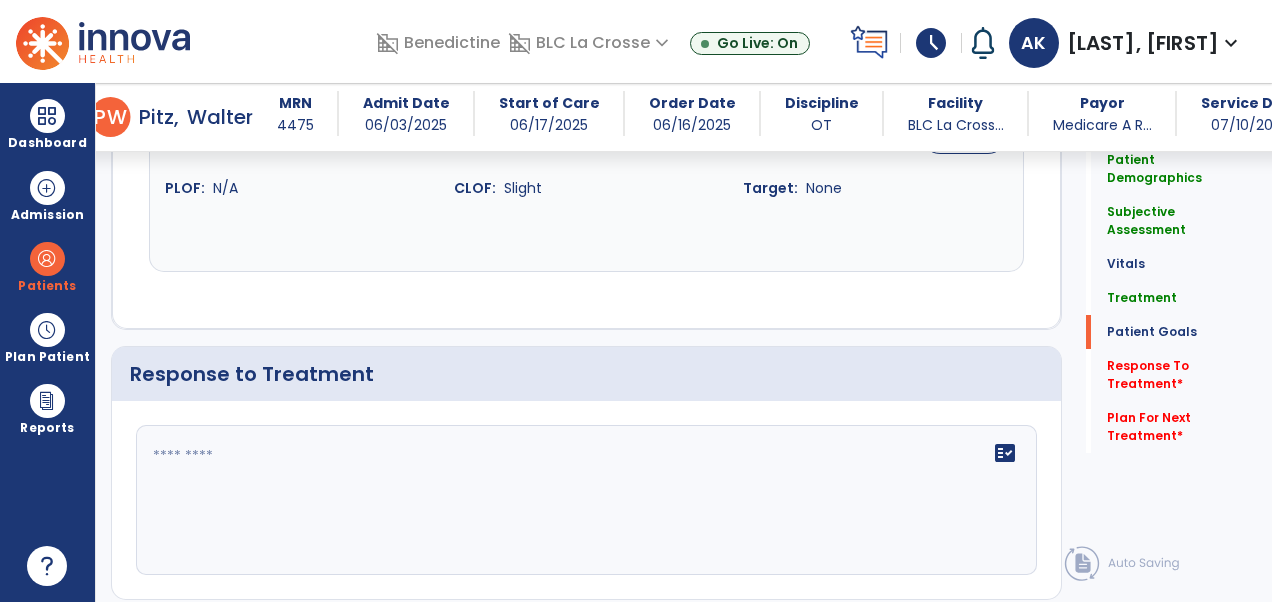 scroll, scrollTop: 3526, scrollLeft: 0, axis: vertical 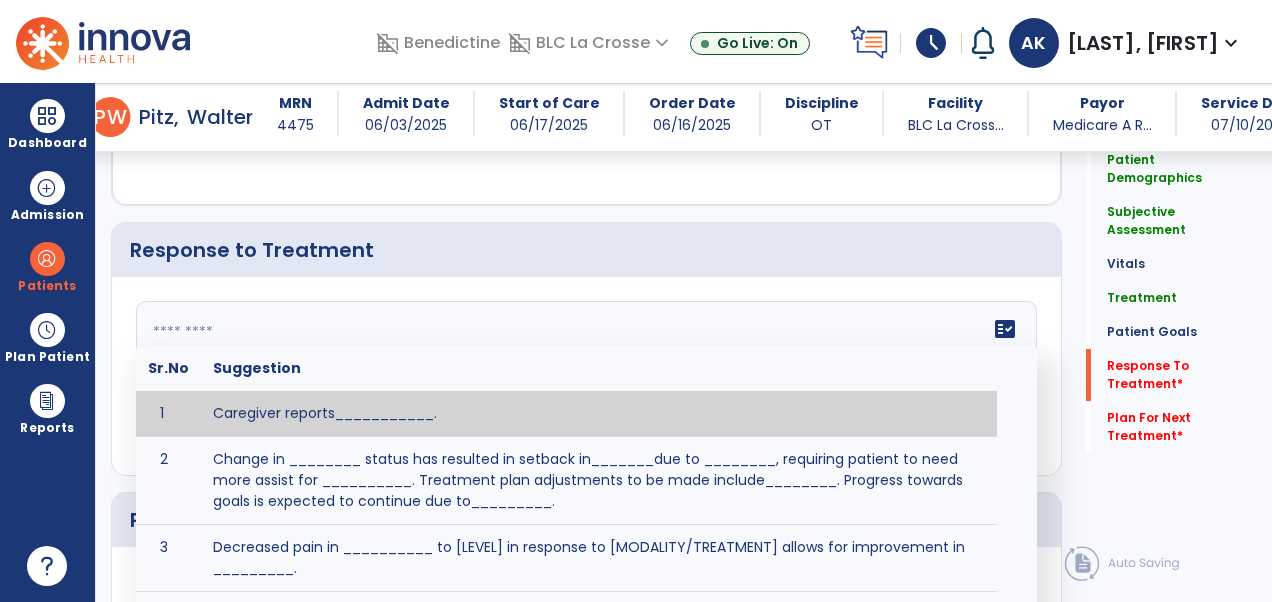 click 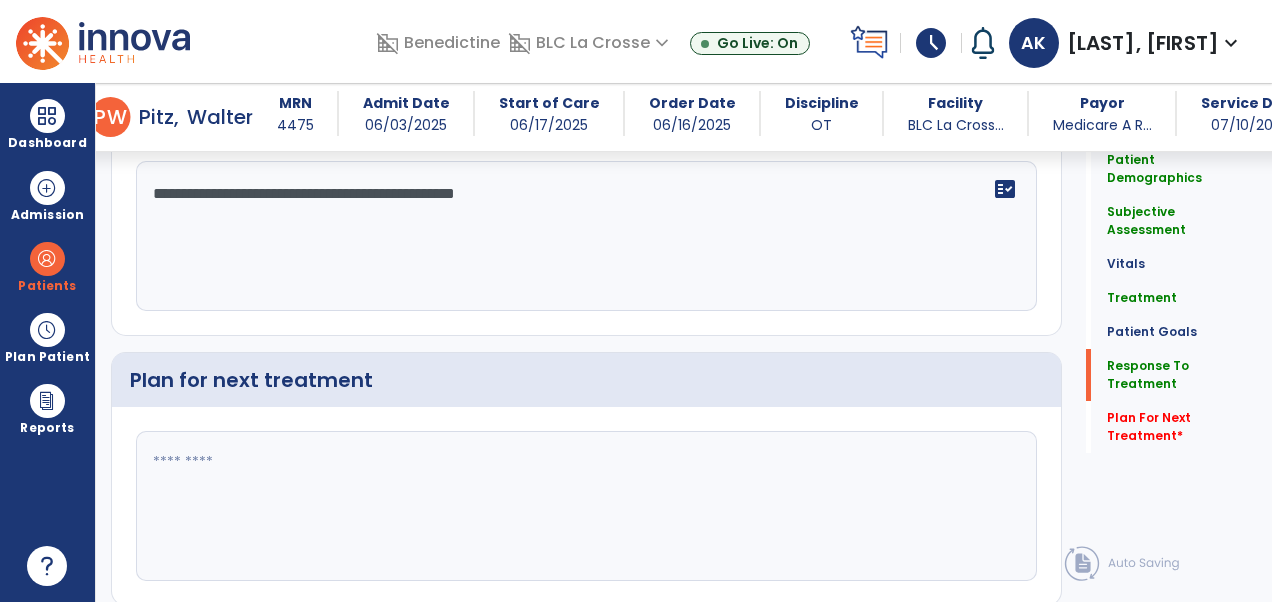 type on "**********" 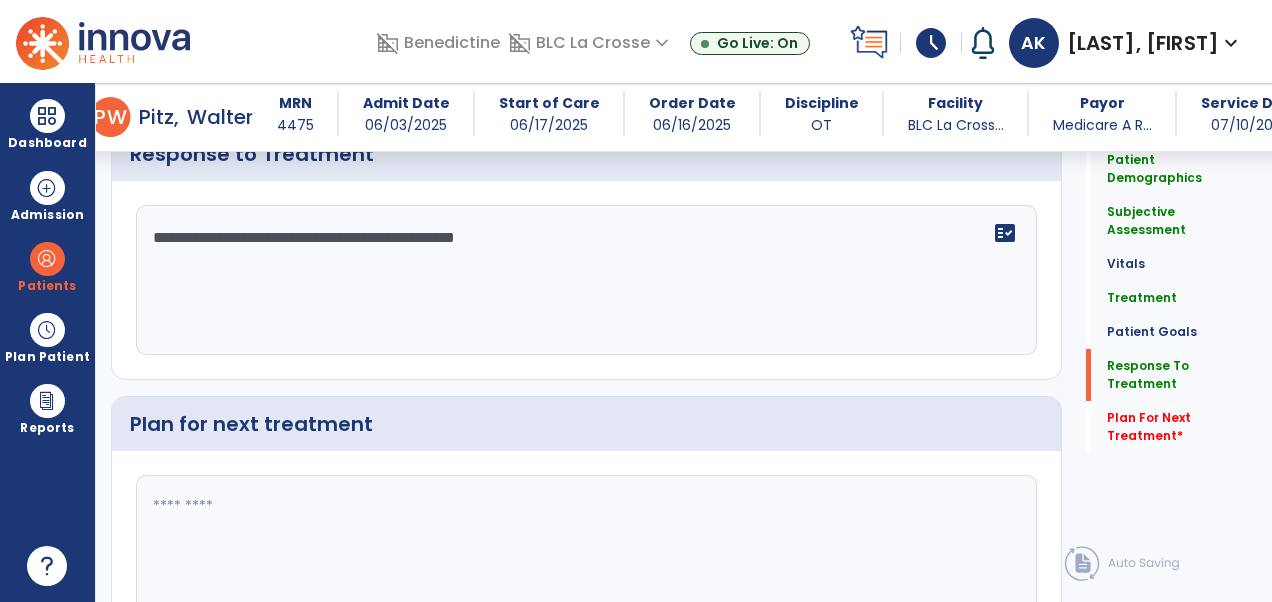 scroll, scrollTop: 3666, scrollLeft: 0, axis: vertical 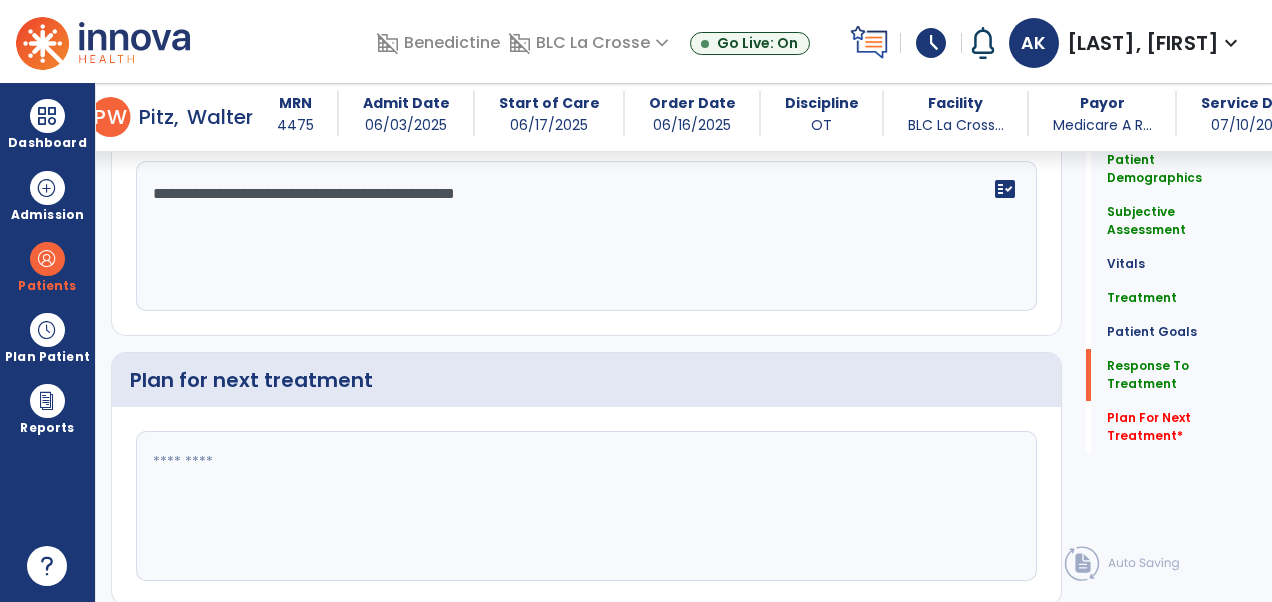 click 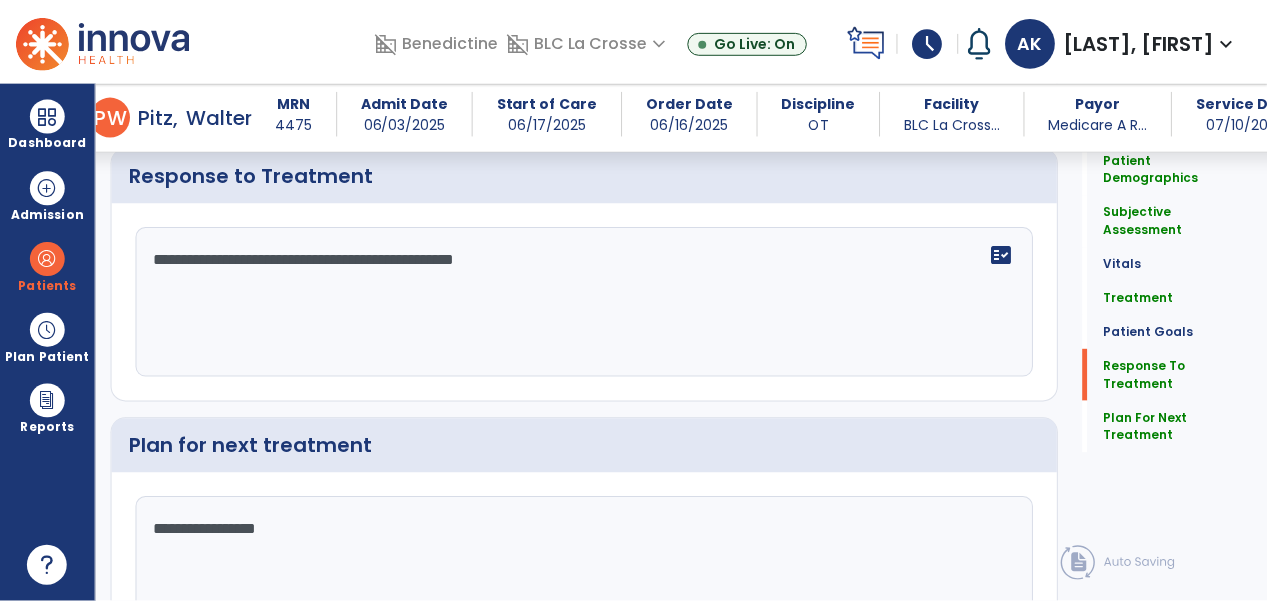 scroll, scrollTop: 3720, scrollLeft: 0, axis: vertical 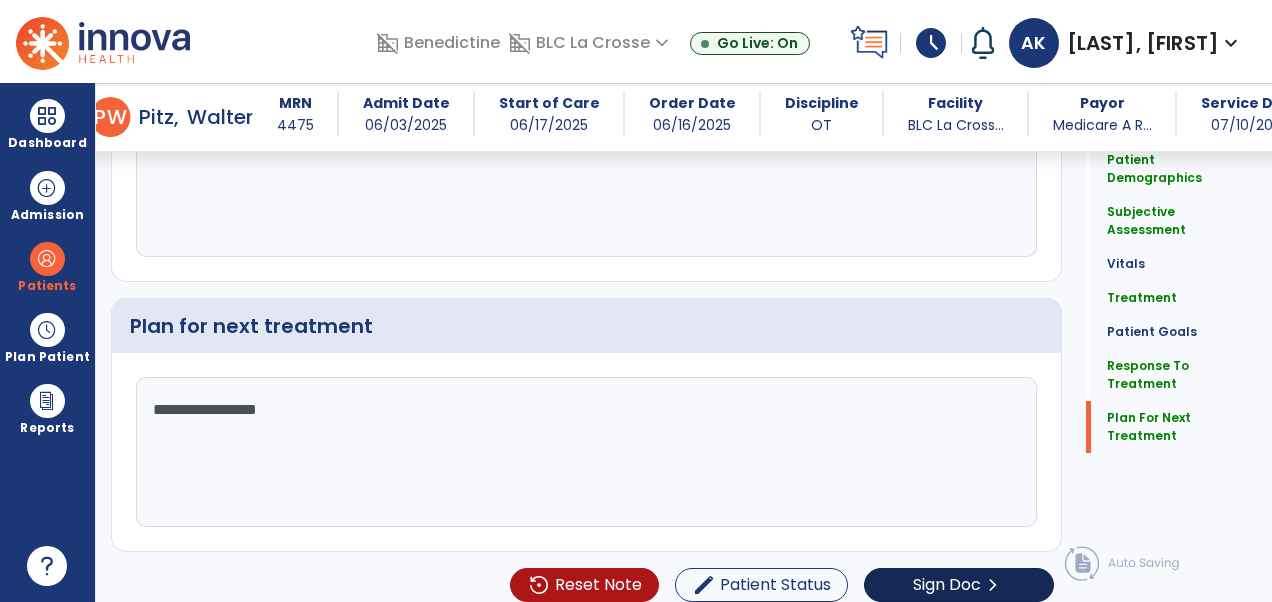 type on "**********" 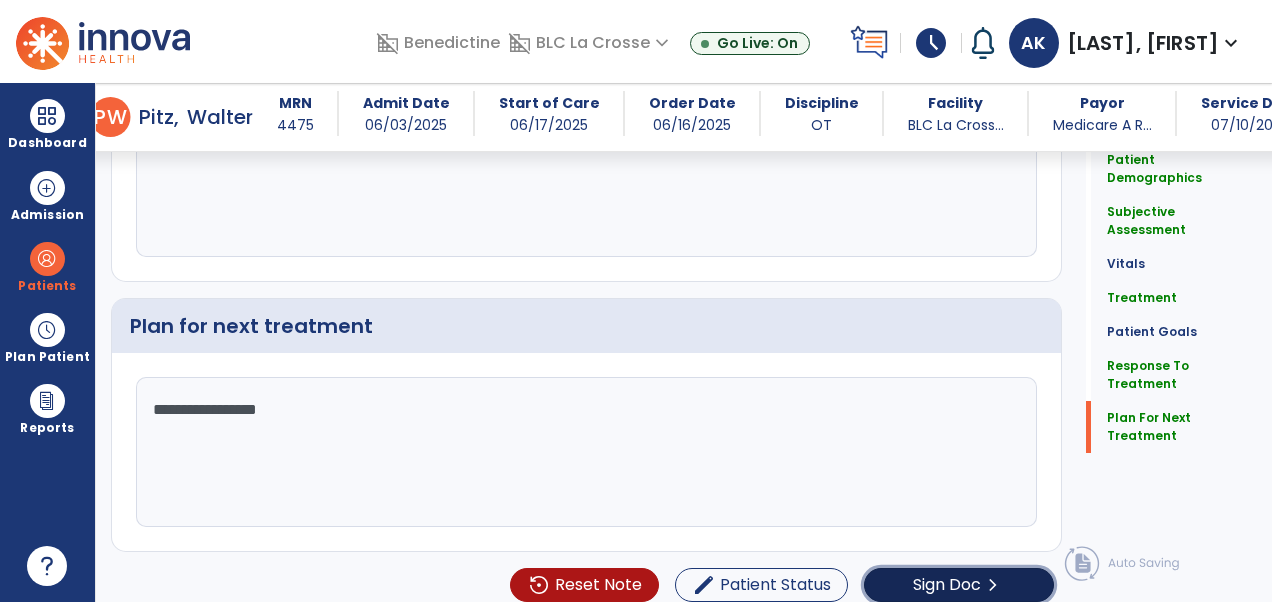 click on "Sign Doc" 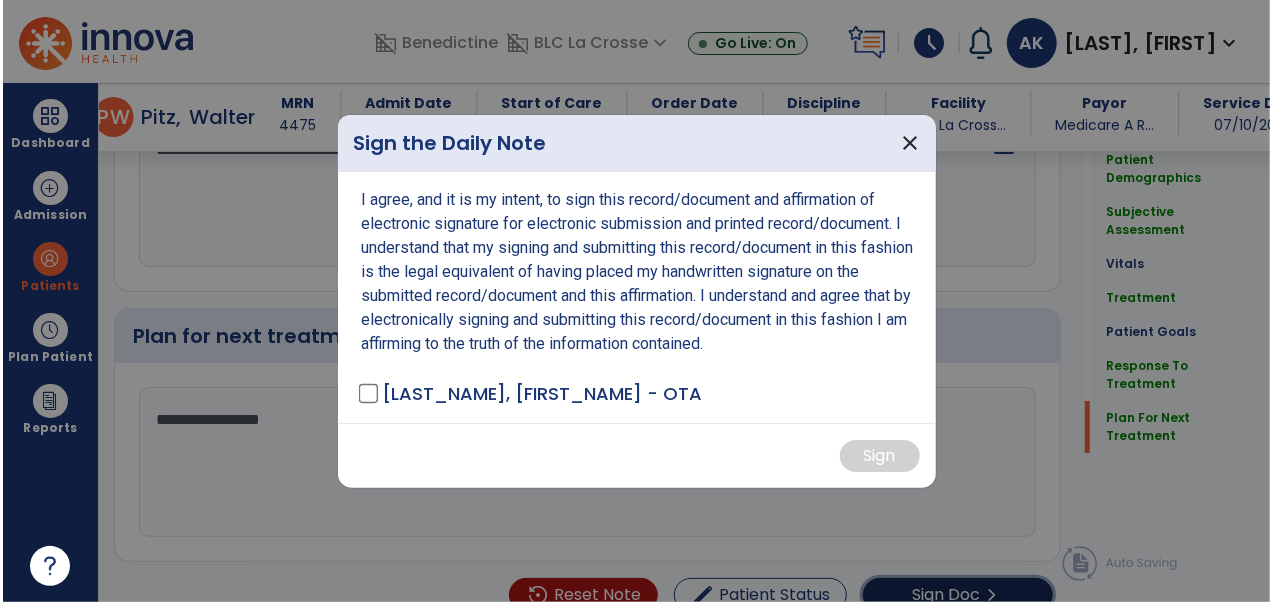 scroll, scrollTop: 3720, scrollLeft: 0, axis: vertical 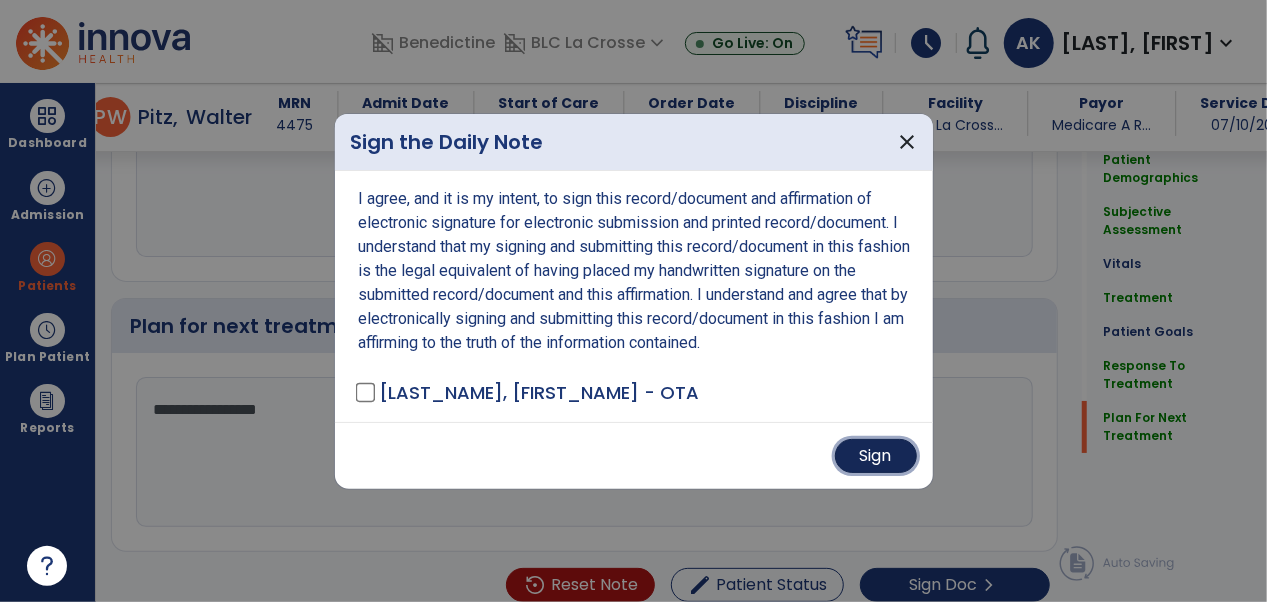 click on "Sign" at bounding box center (876, 456) 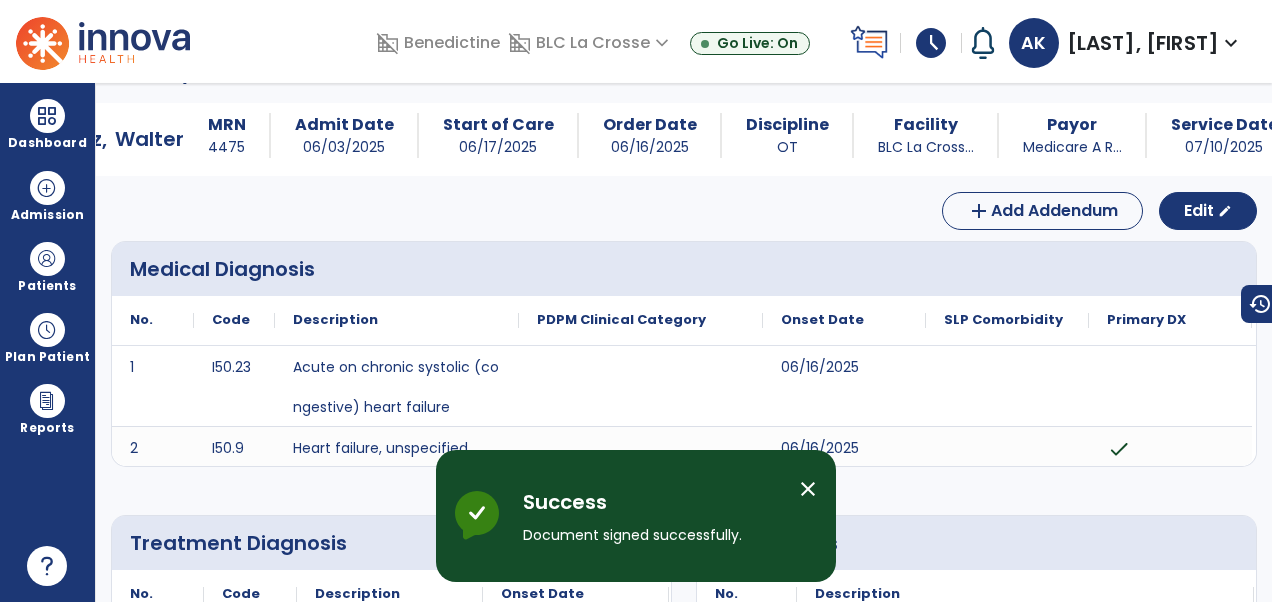 scroll, scrollTop: 0, scrollLeft: 0, axis: both 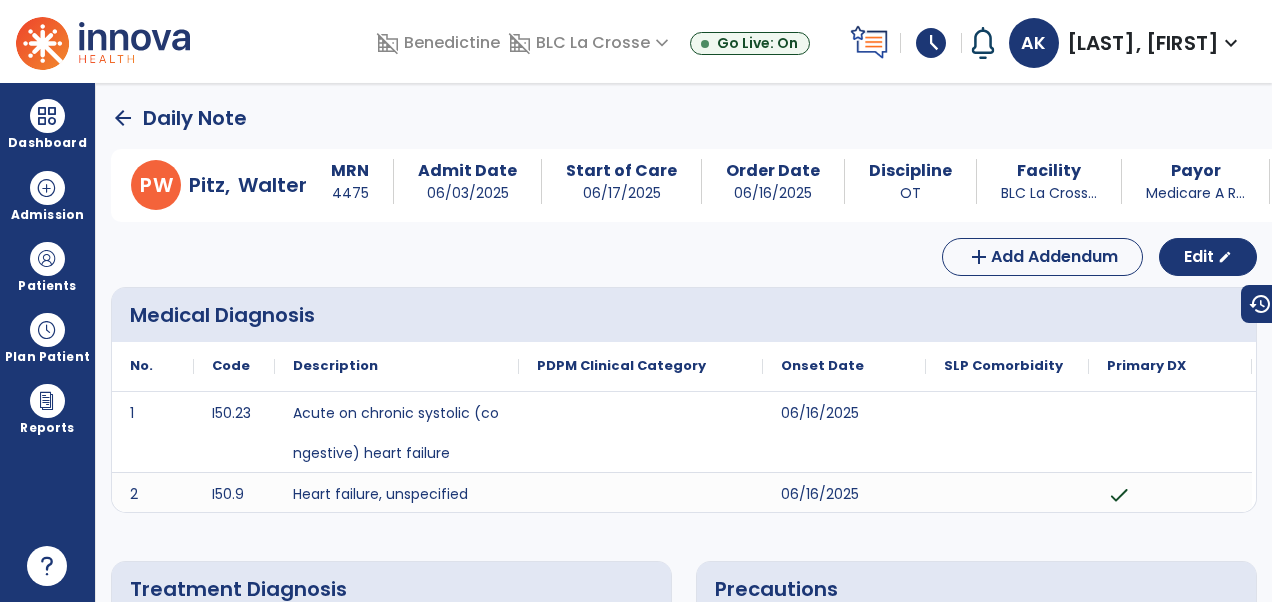 click on "arrow_back" 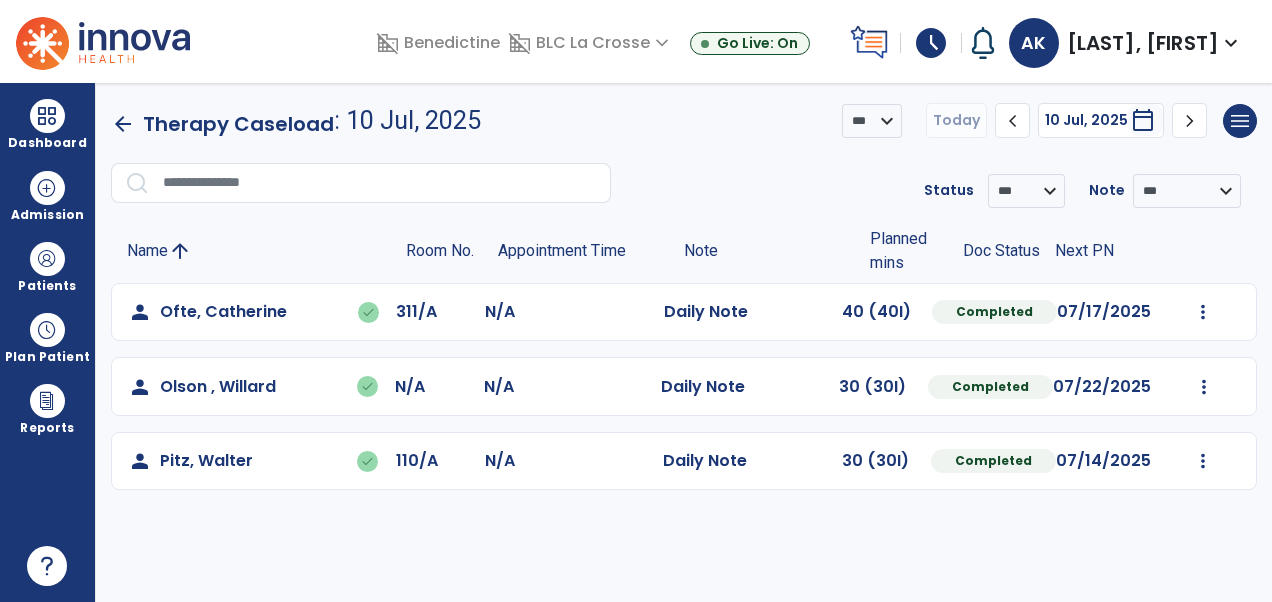 click on "expand_more" at bounding box center (1231, 43) 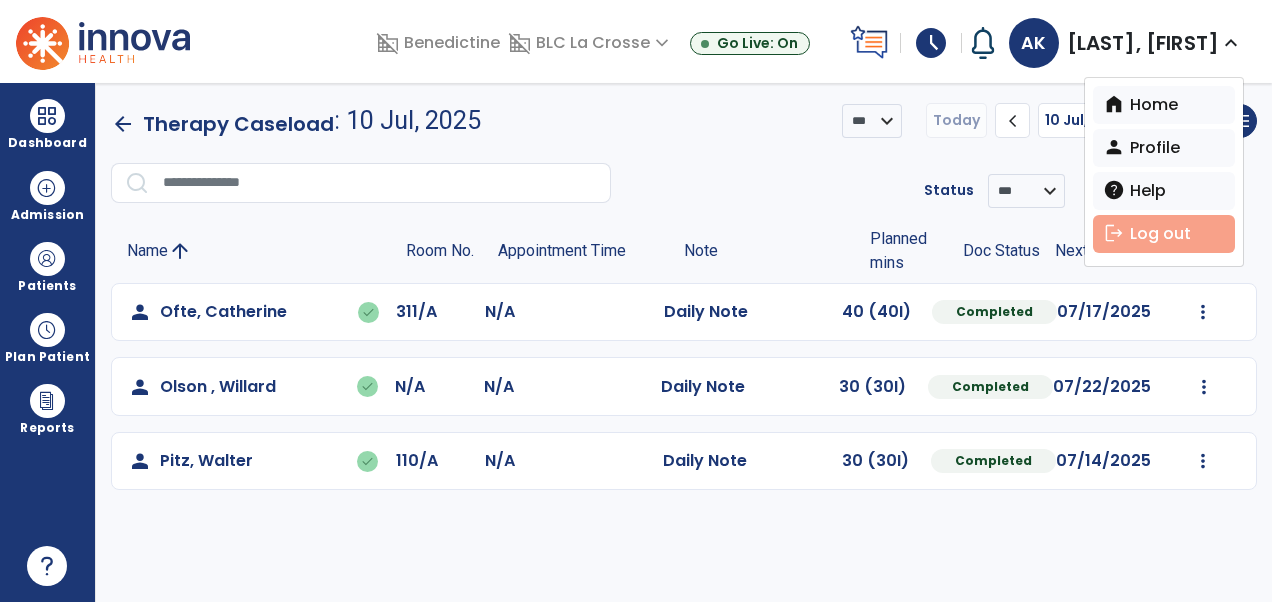 type on "*****" 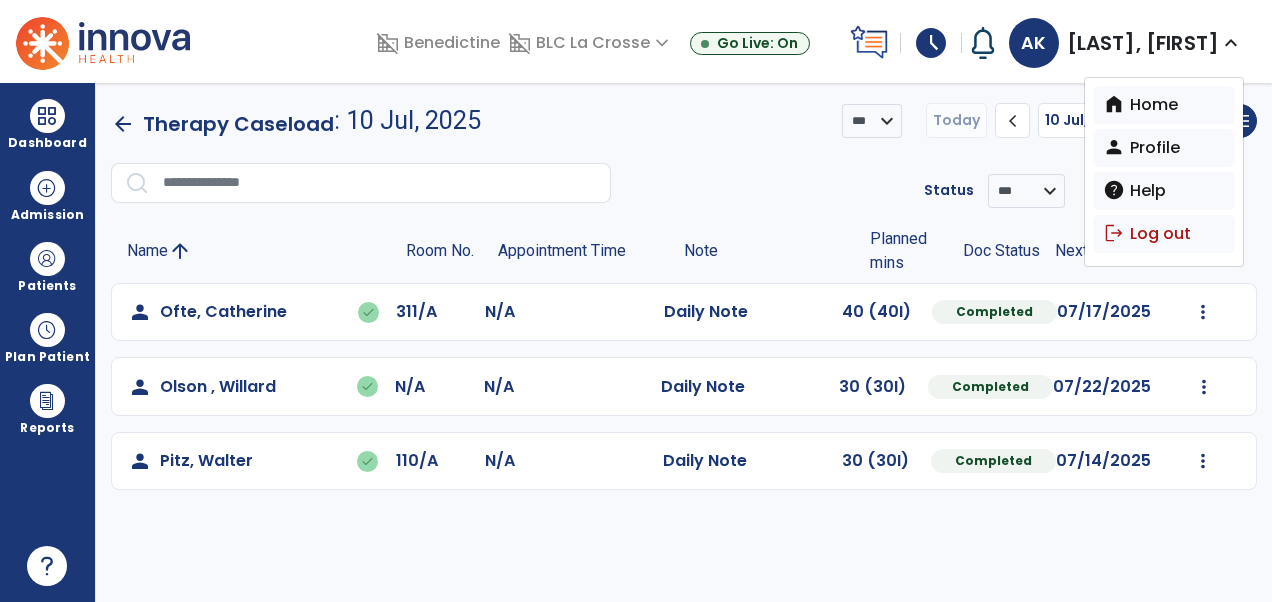 click on "schedule" at bounding box center [931, 43] 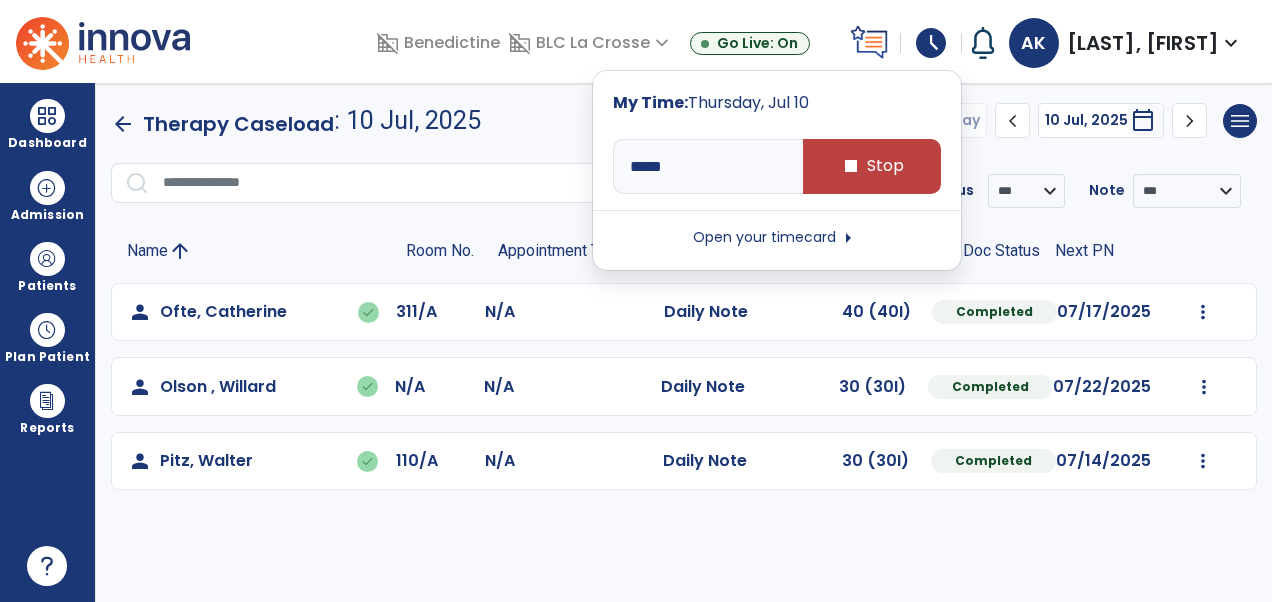 type on "*****" 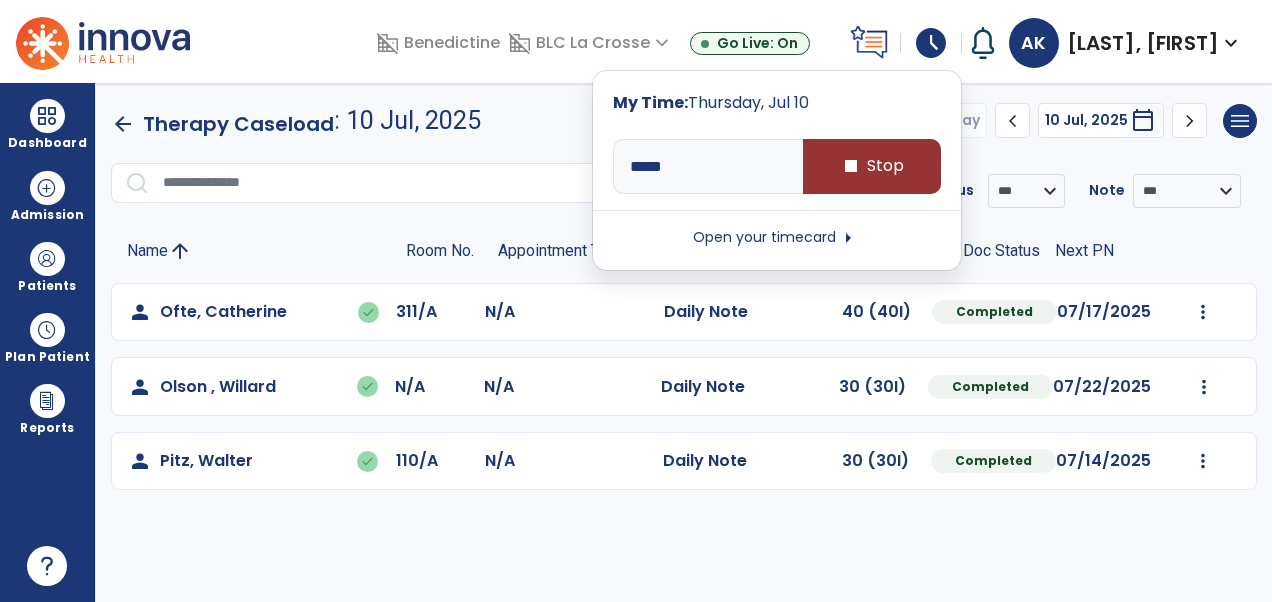 click on "stop  Stop" at bounding box center (872, 166) 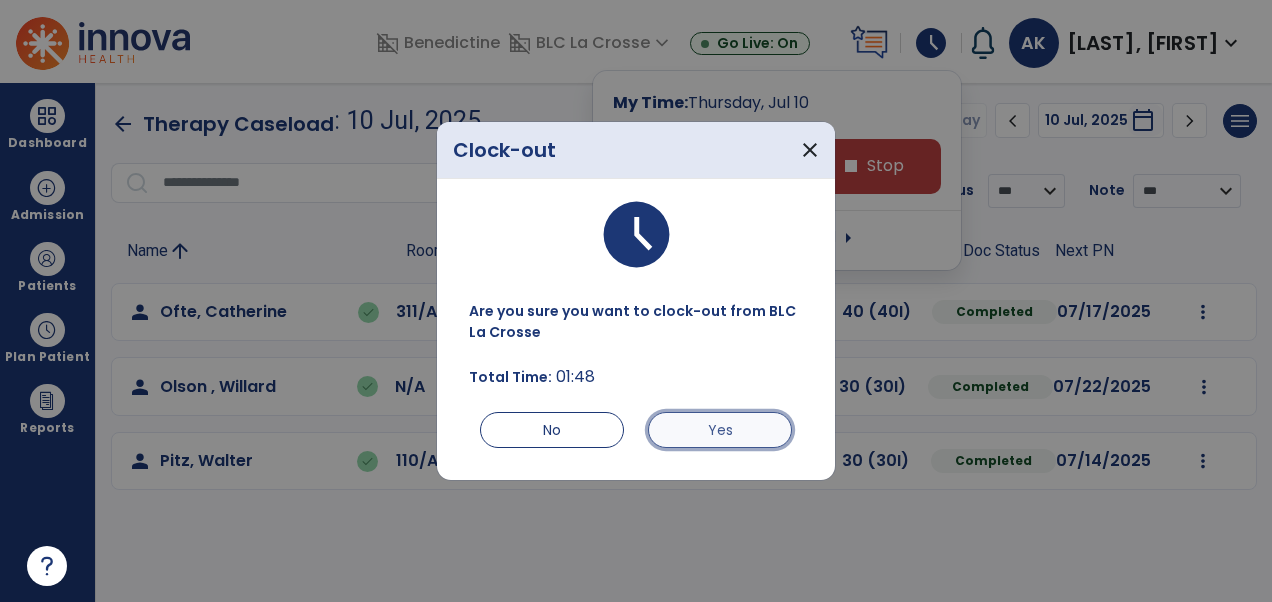 click on "Yes" at bounding box center [720, 430] 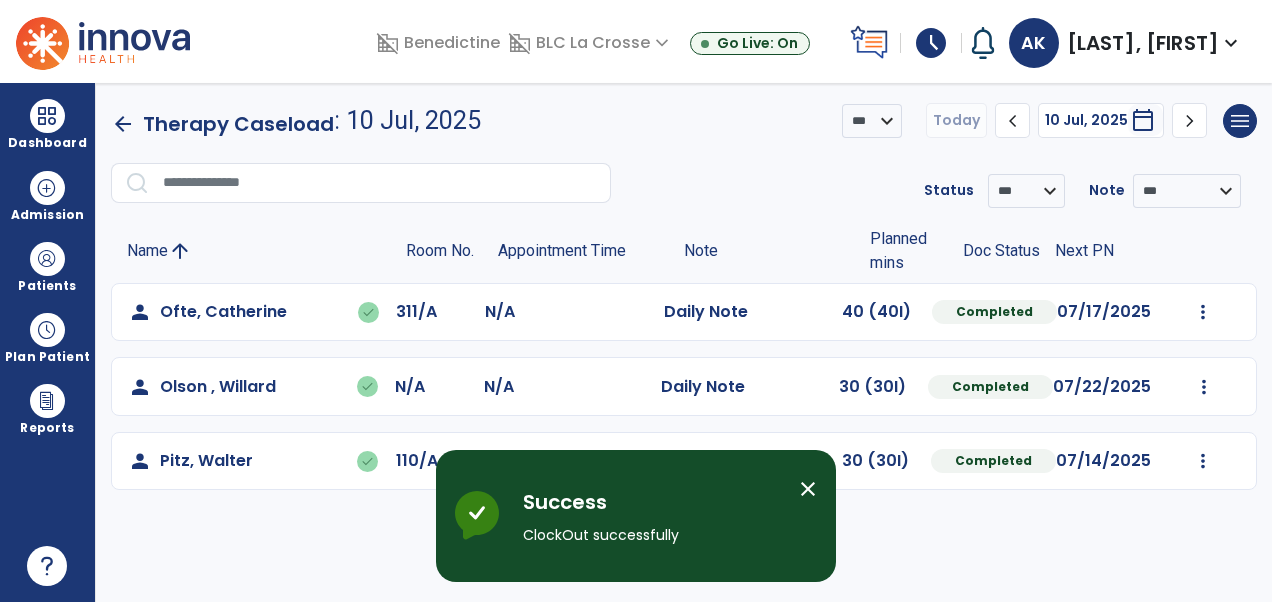 click on "[LAST], [FIRST]" at bounding box center (1143, 43) 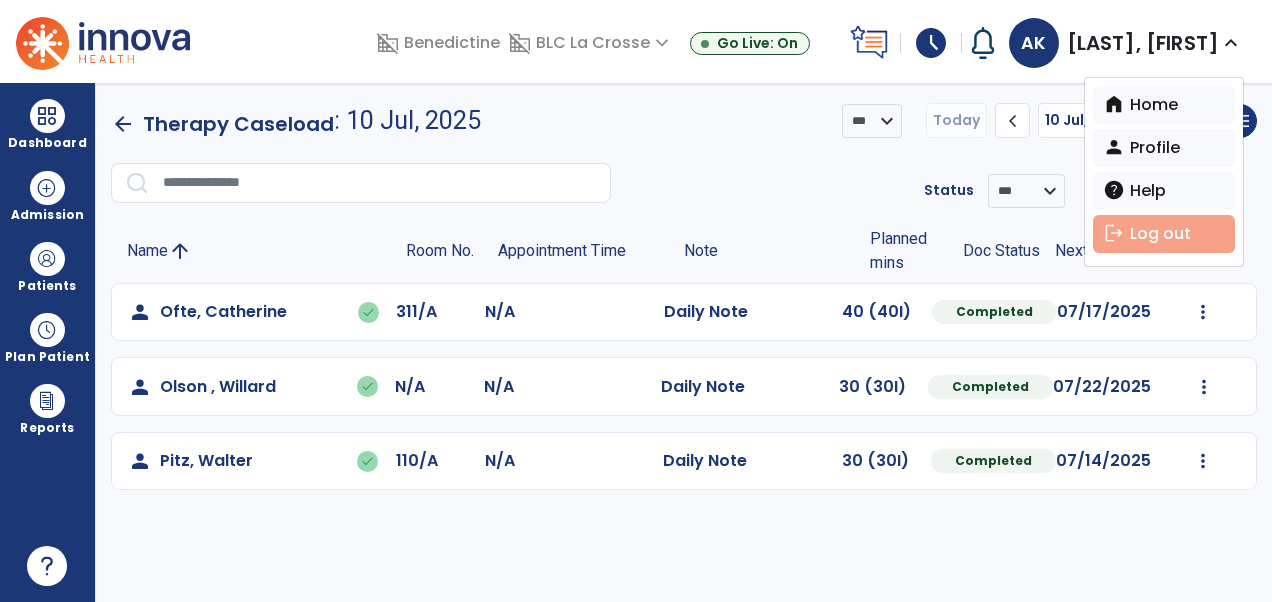 click on "logout   Log out" at bounding box center [1164, 234] 